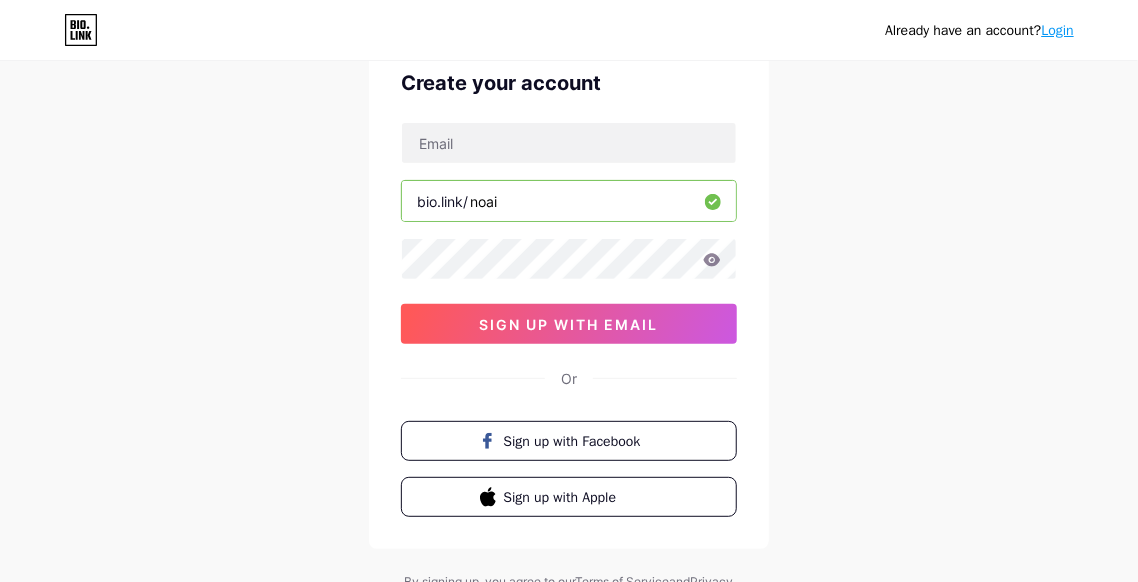 scroll, scrollTop: 81, scrollLeft: 0, axis: vertical 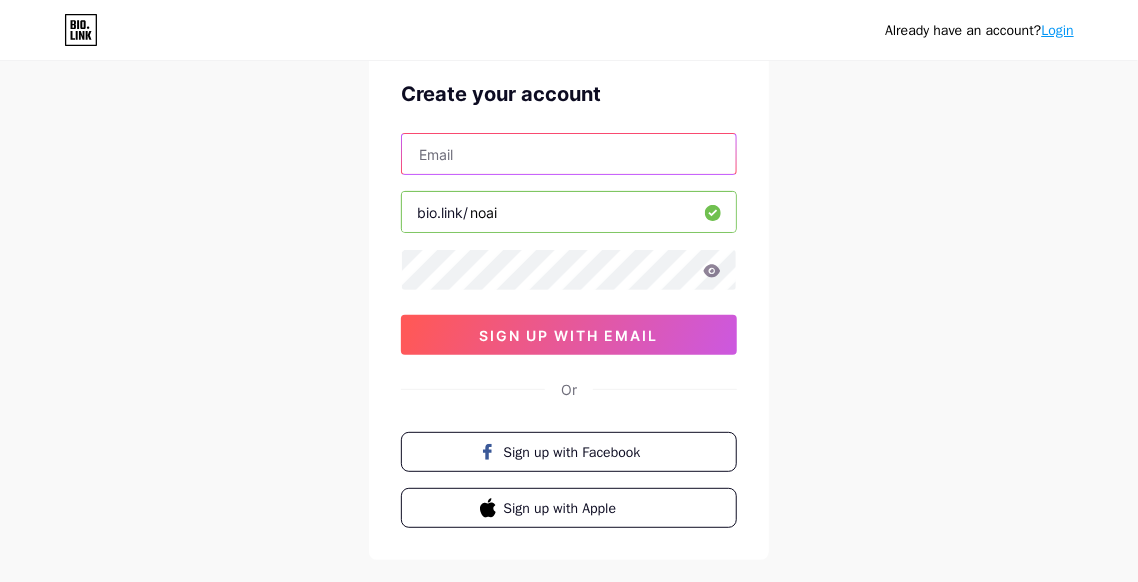 click at bounding box center [569, 154] 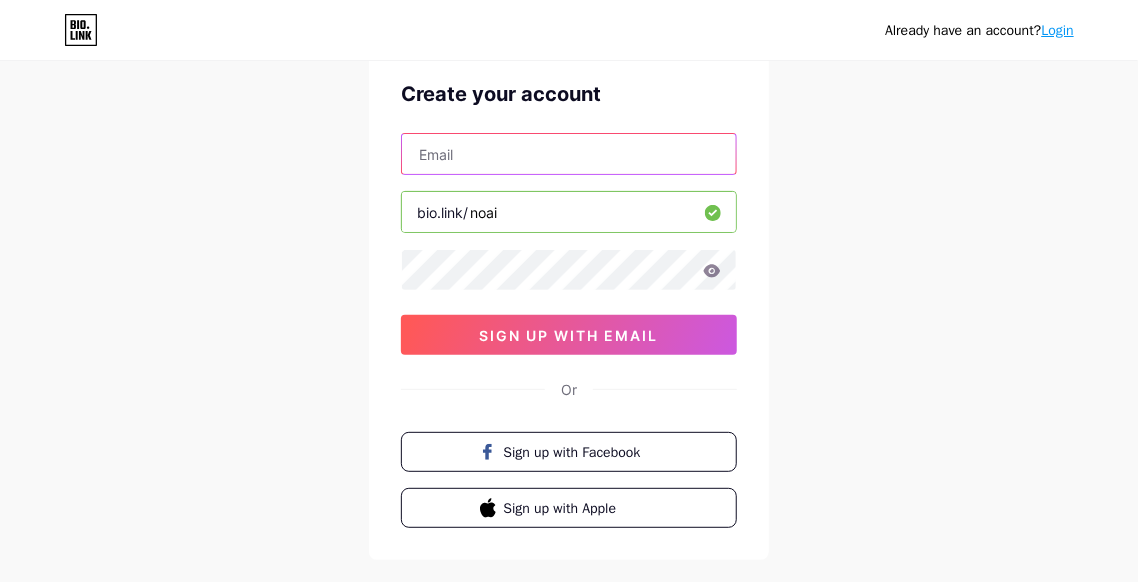 type on "maurovz@[EMAIL]" 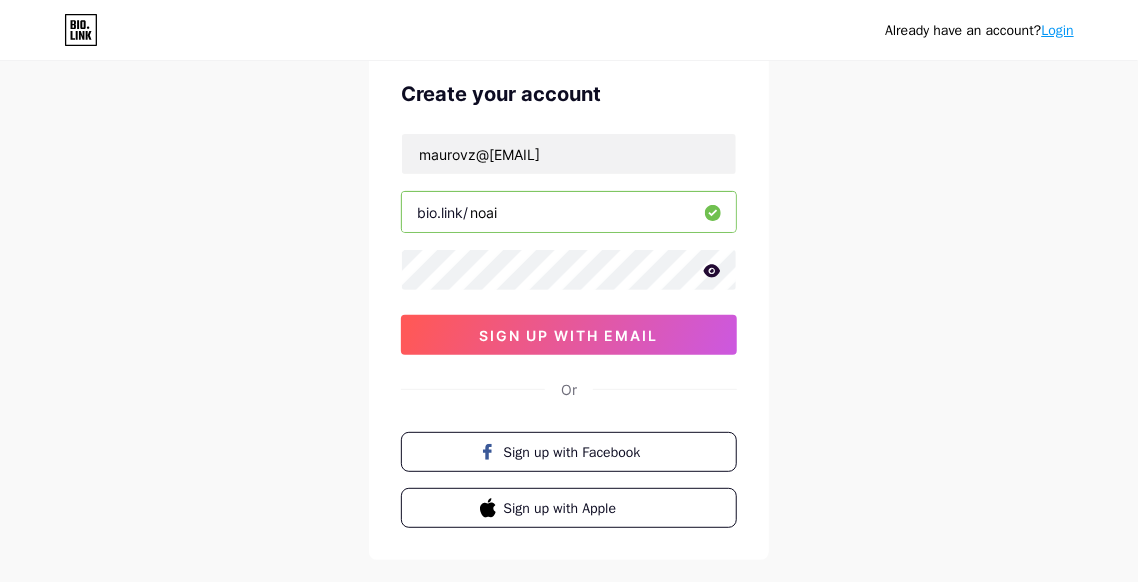 click 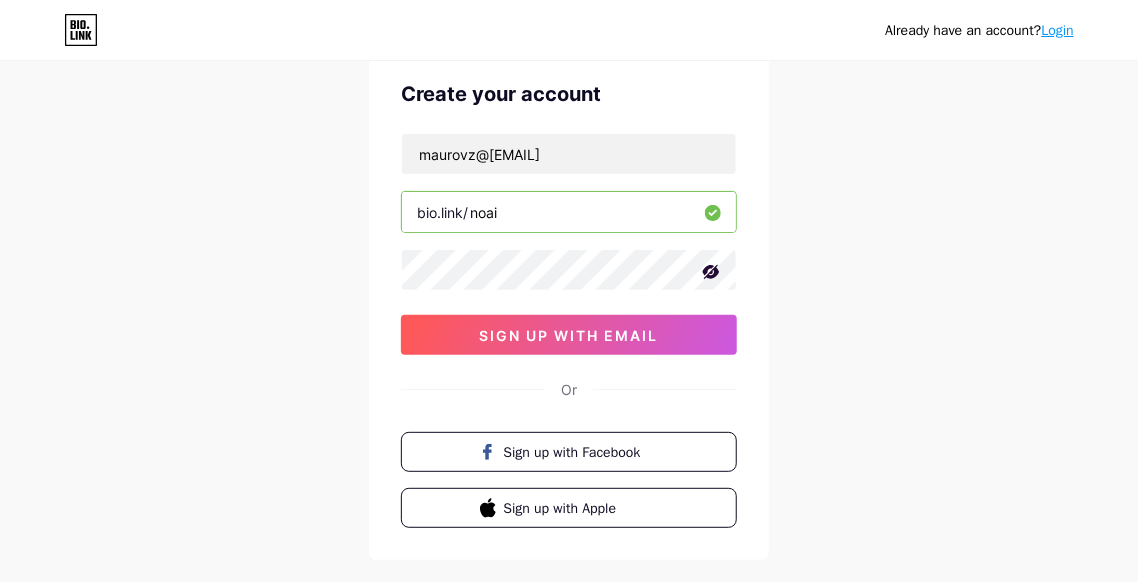 click on "Already have an account? Login Create your account maurovz@[EMAIL] bio.link/ [NAME] sign up with email Or Sign up with Facebook Sign up with Apple By signing up, you agree to our Terms of Service and Privacy Policy ." at bounding box center (569, 301) 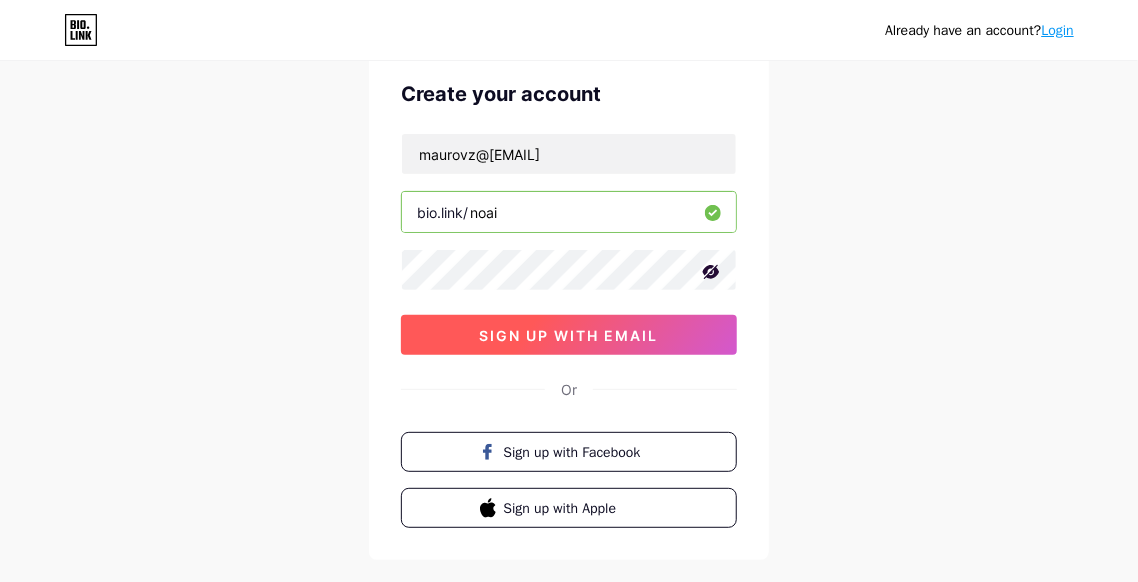 click on "sign up with email" at bounding box center [569, 335] 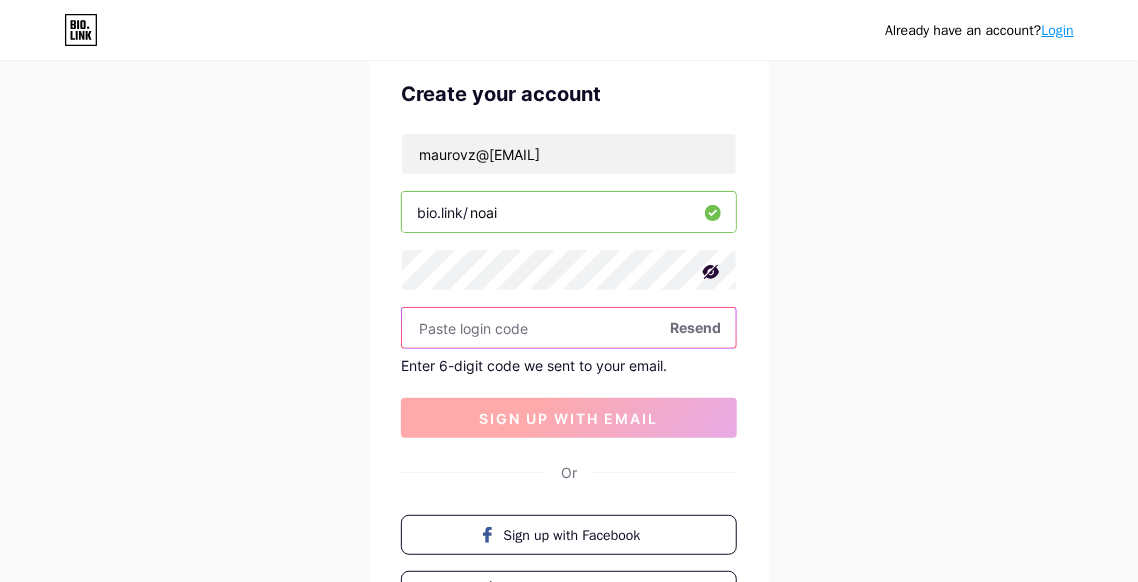 paste on "[NUMBER]" 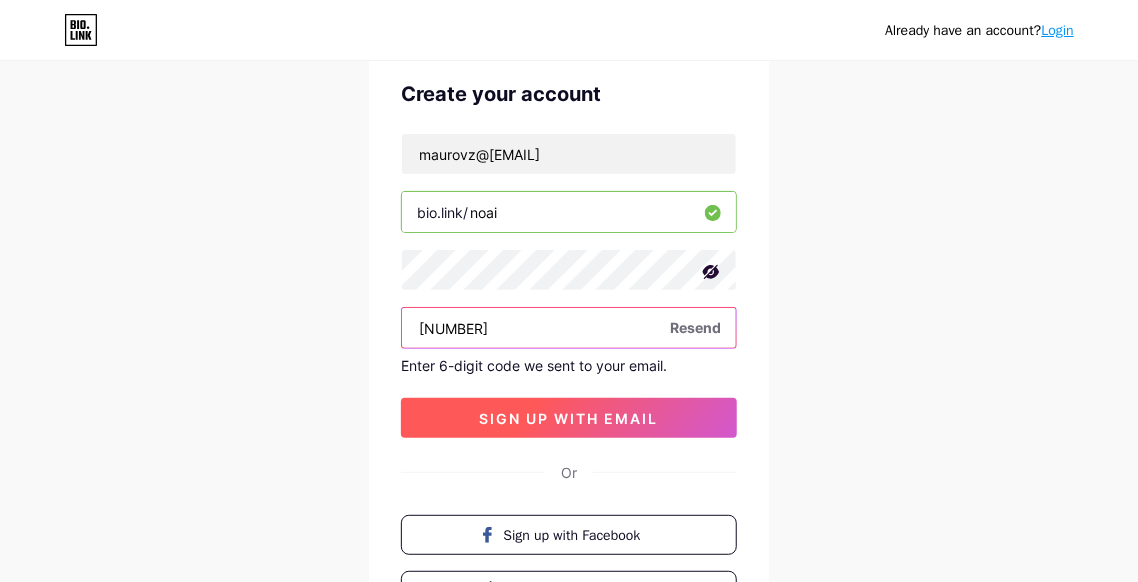 type on "[NUMBER]" 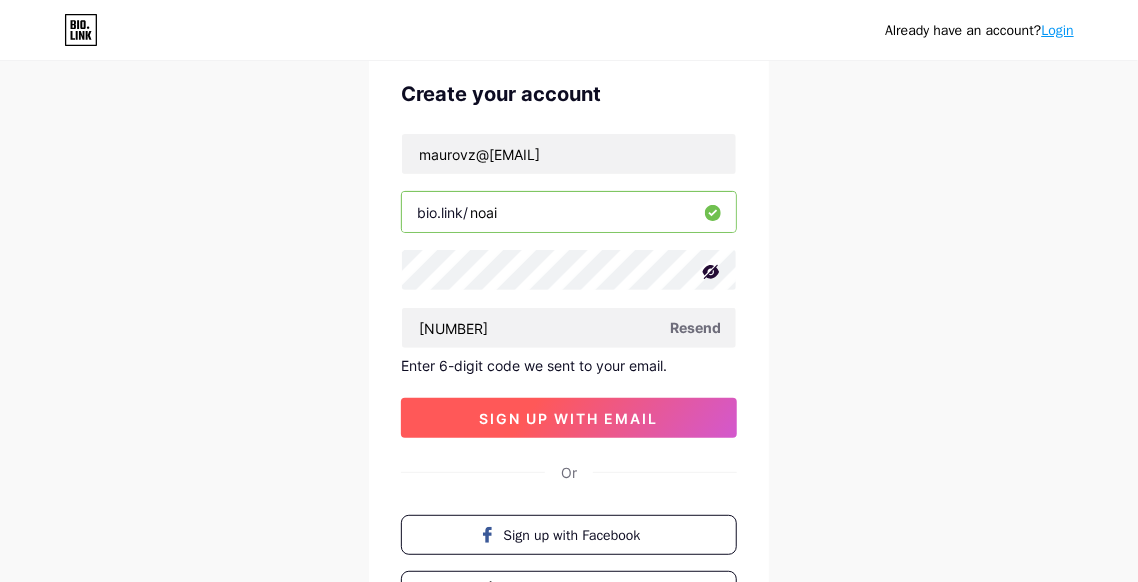 click on "sign up with email" at bounding box center [569, 418] 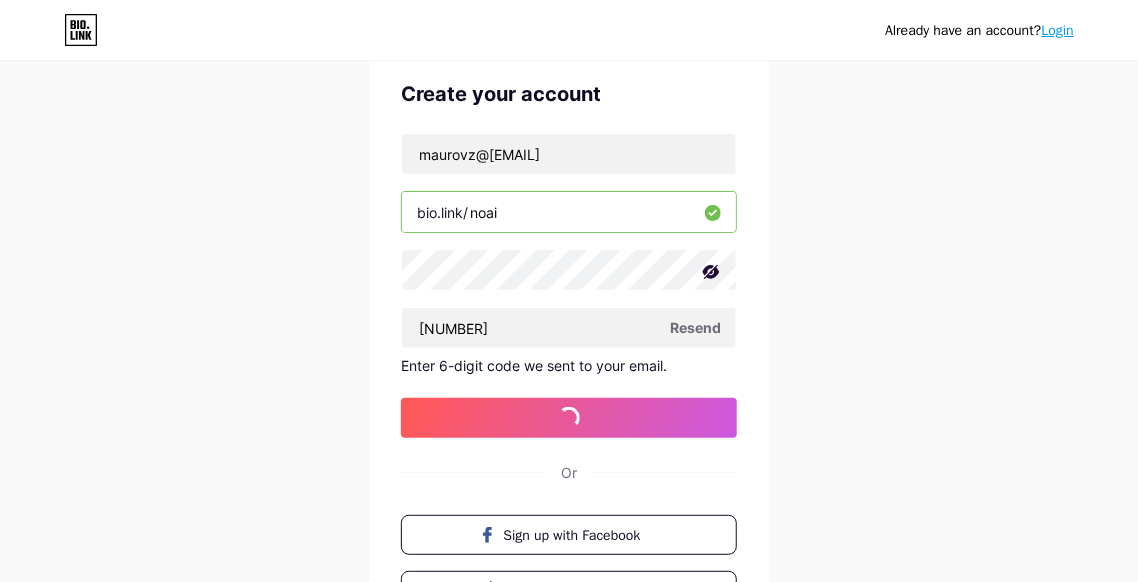 scroll, scrollTop: 0, scrollLeft: 0, axis: both 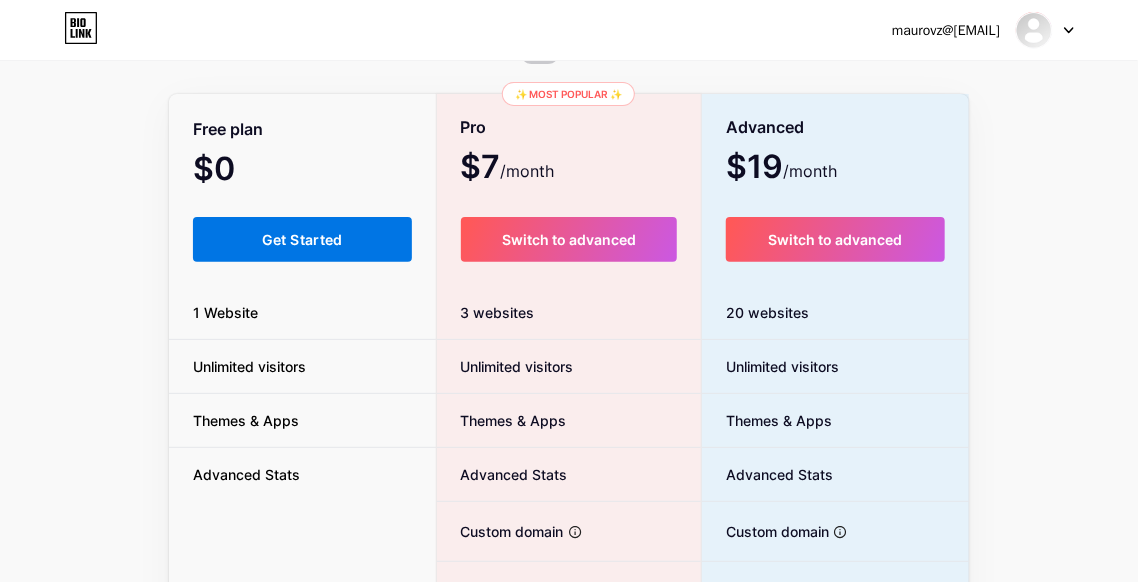 click on "Get Started" at bounding box center [302, 239] 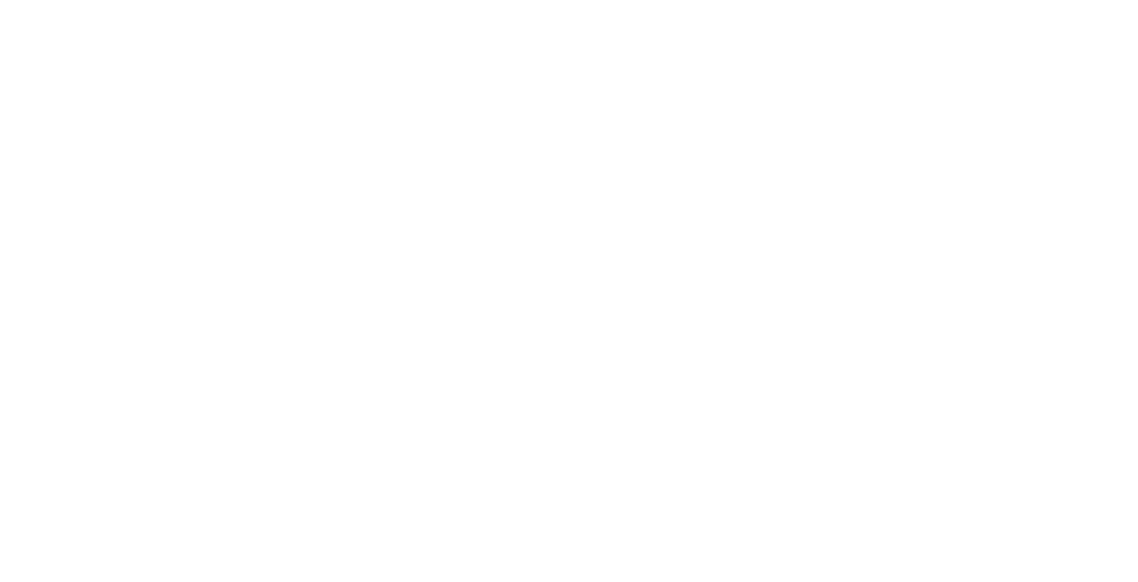 scroll, scrollTop: 0, scrollLeft: 0, axis: both 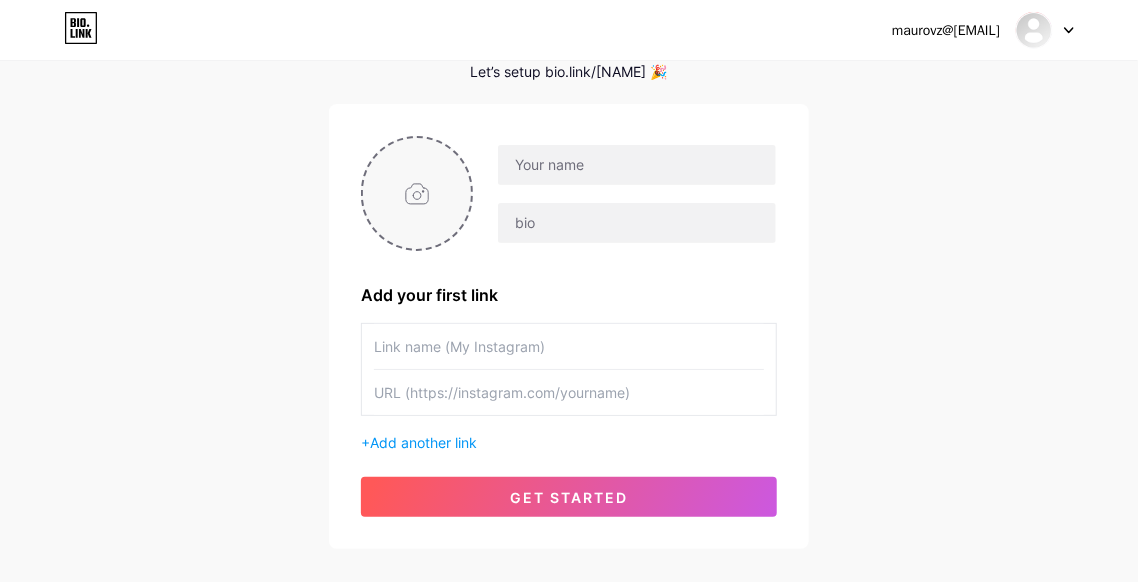 click at bounding box center (417, 193) 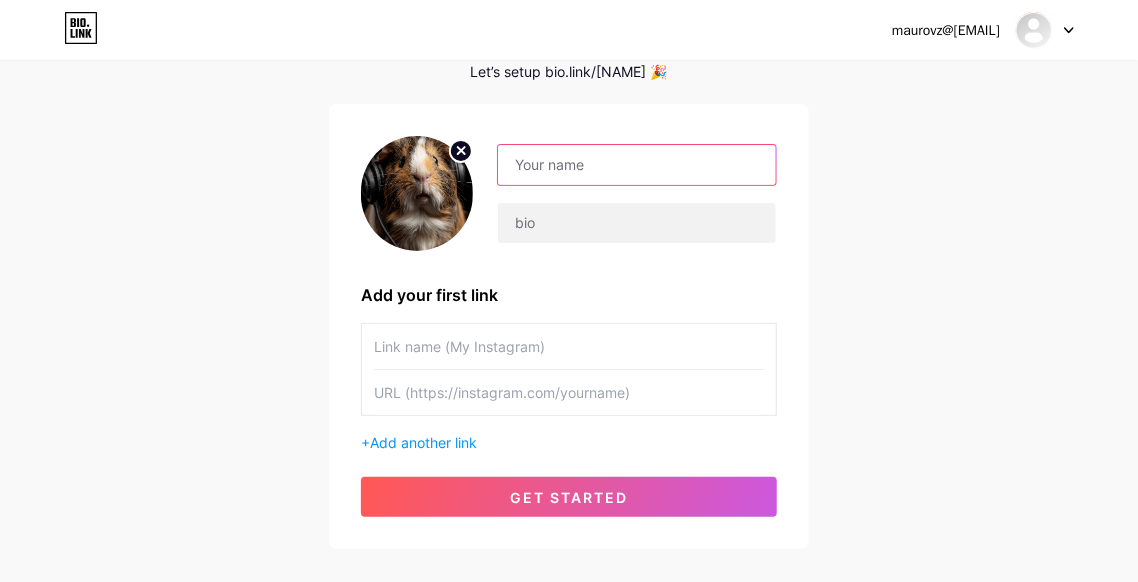 click at bounding box center (637, 165) 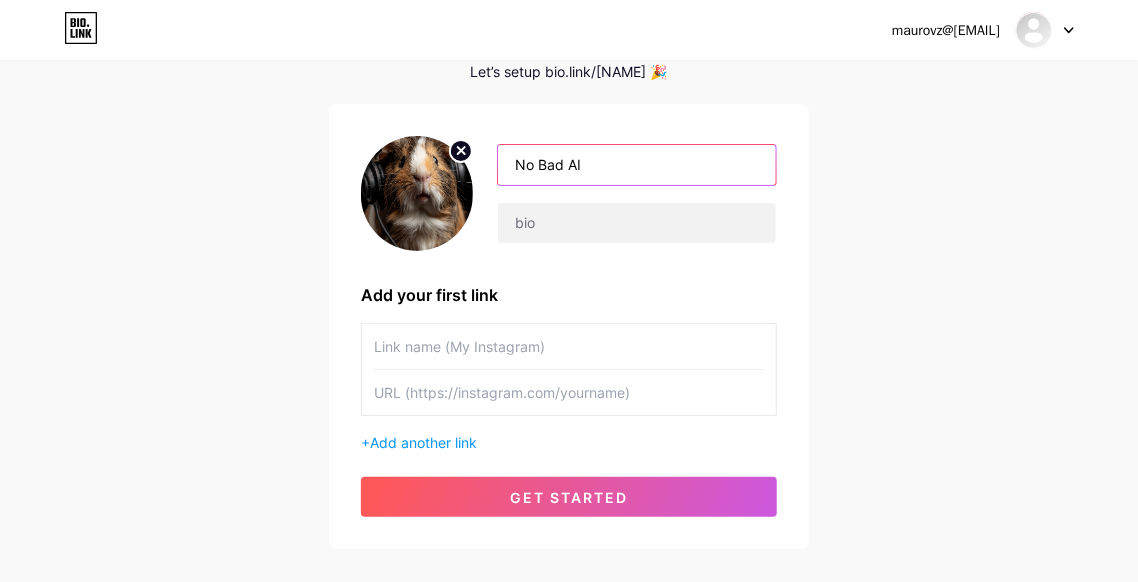 type on "No Bad AI" 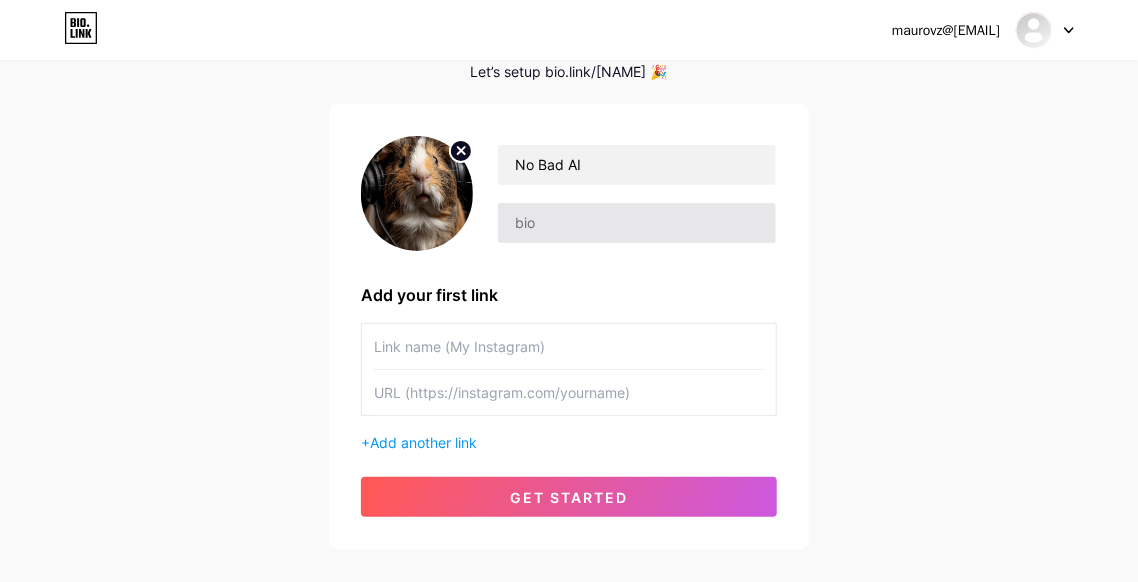 drag, startPoint x: 884, startPoint y: 259, endPoint x: 730, endPoint y: 231, distance: 156.52477 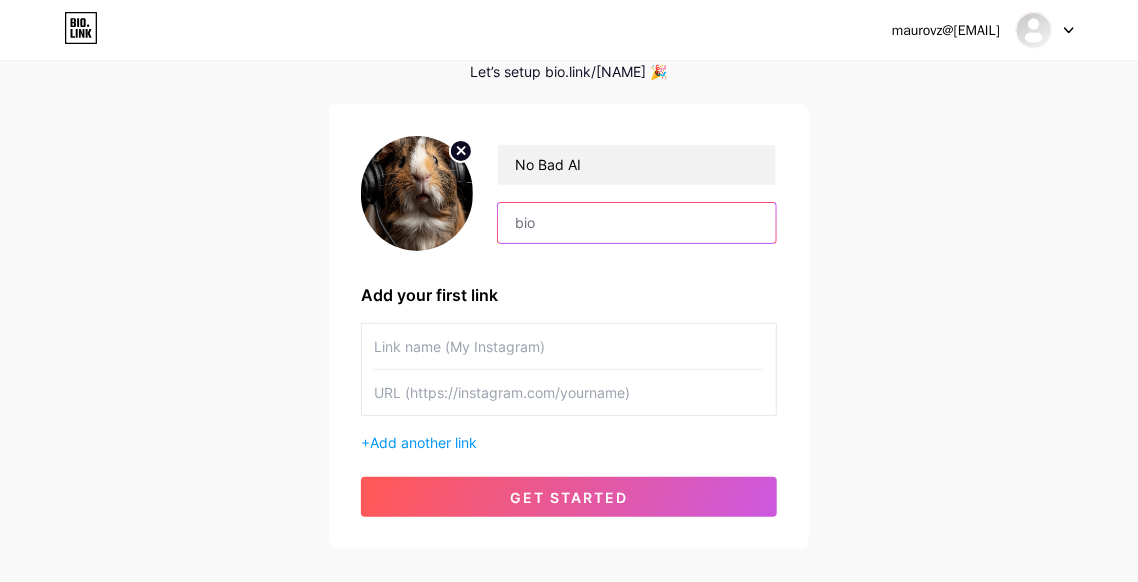 click at bounding box center [637, 223] 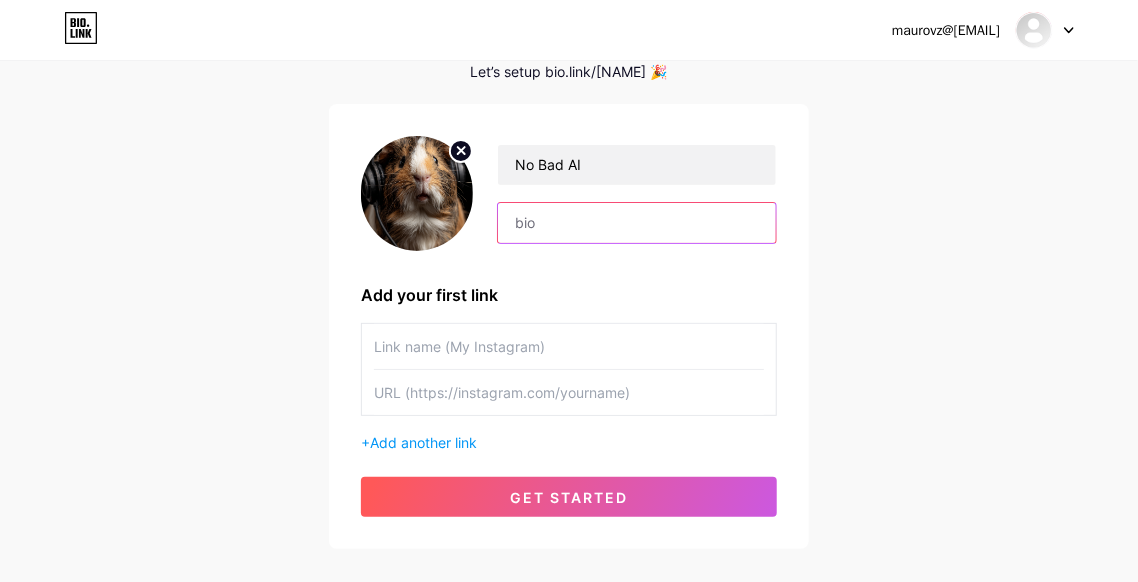 type on "D" 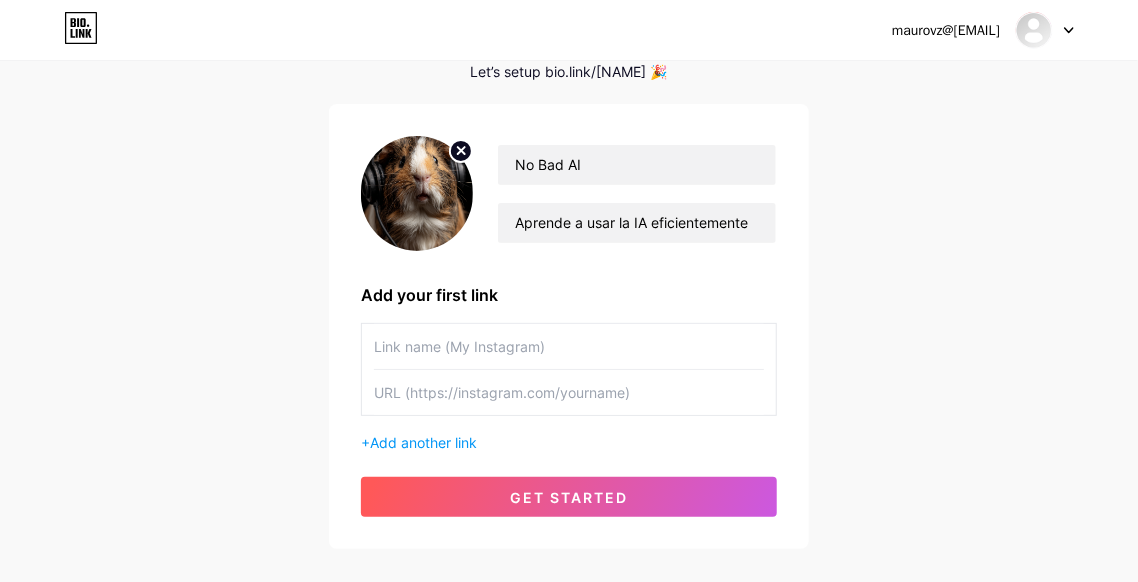 click on "maurovz@[EMAIL] Dashboard Logout Setup your page Let’s setup bio.link/[NAME] 🎉 No Bad AI Aprende a usar la IA eficientemente Add your first link + Add another link get started" at bounding box center (569, 256) 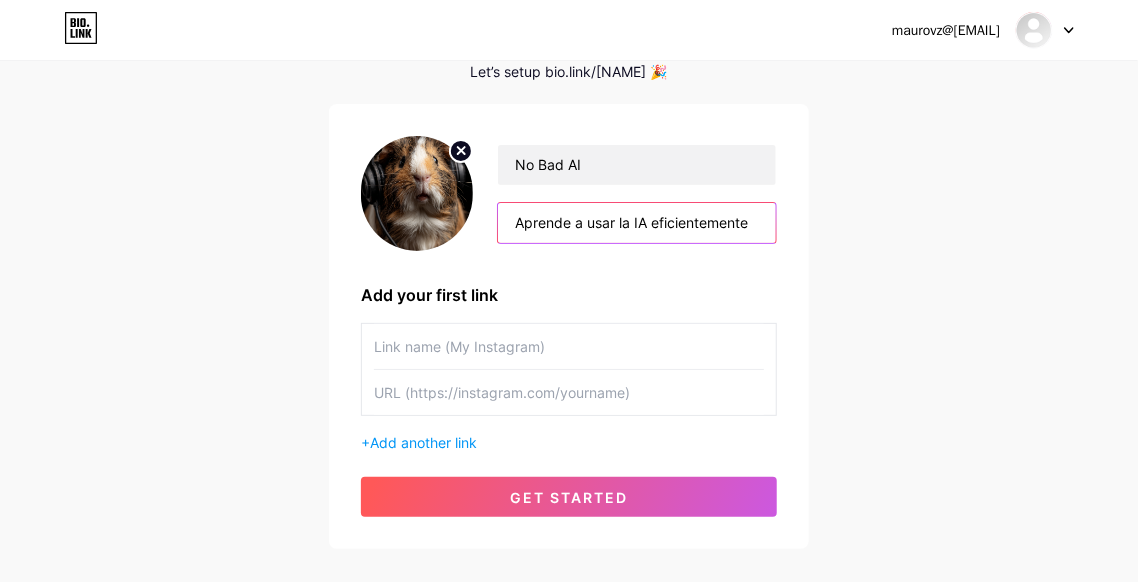 click on "Aprende a usar la IA eficientemente" at bounding box center [637, 223] 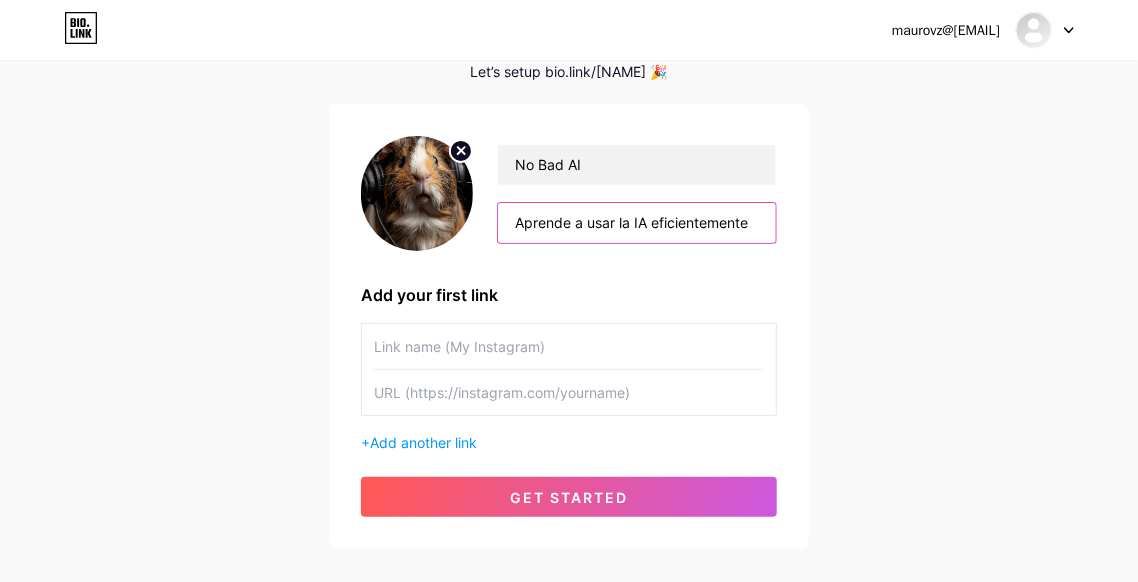 click on "Aprende a usar la IA eficientemente" at bounding box center (637, 223) 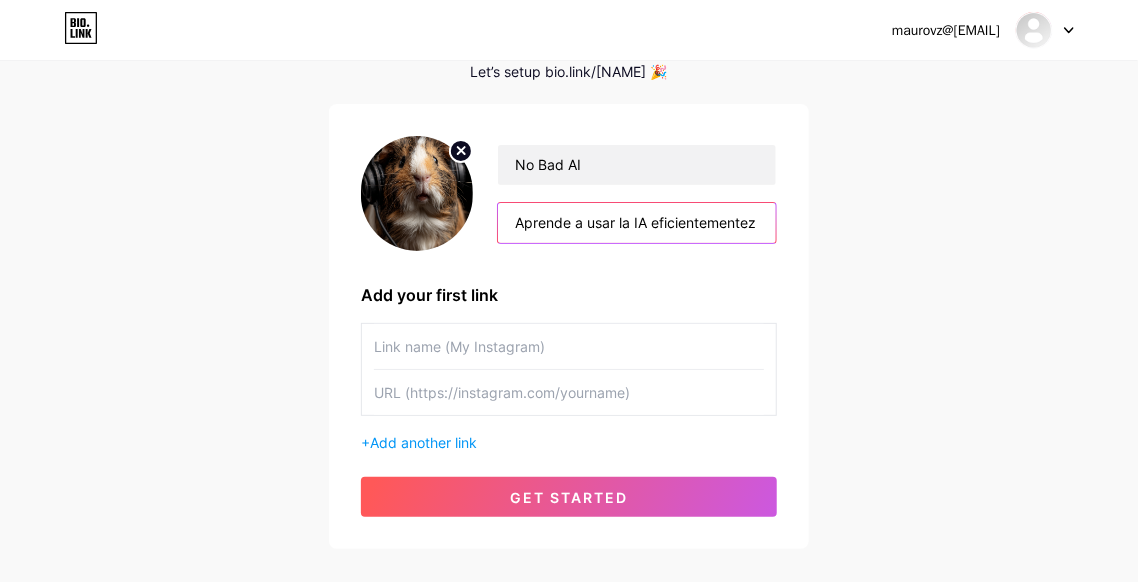 scroll, scrollTop: 0, scrollLeft: 0, axis: both 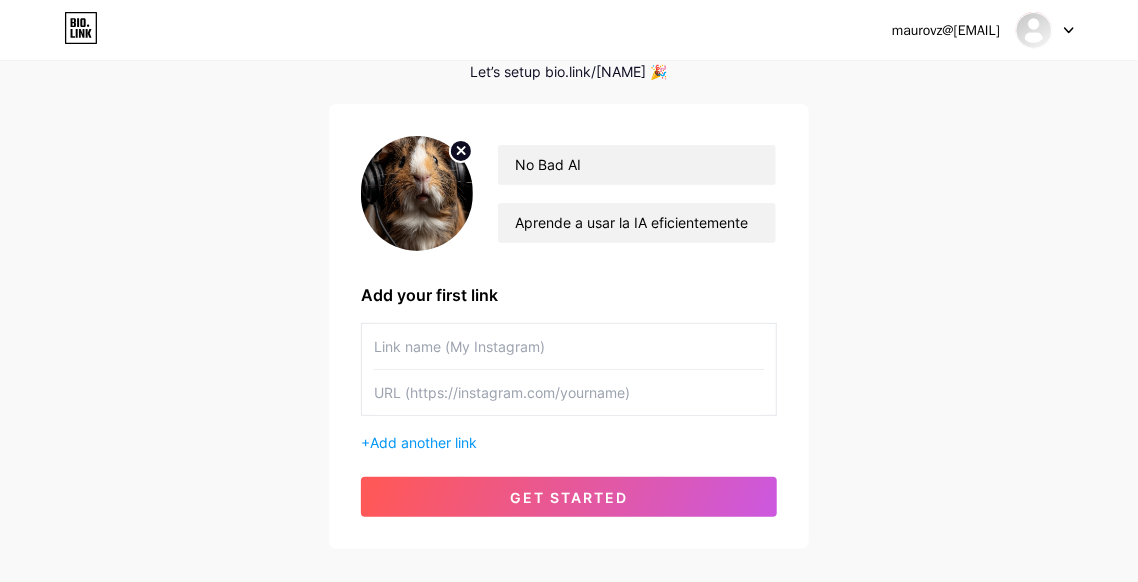 click on "maurovz@[EMAIL] Dashboard Logout Setup your page Let’s setup bio.link/[NAME] 🎉 No Bad AI Aprende a usar la IA eficientemente Add your first link + Add another link get started" at bounding box center [569, 256] 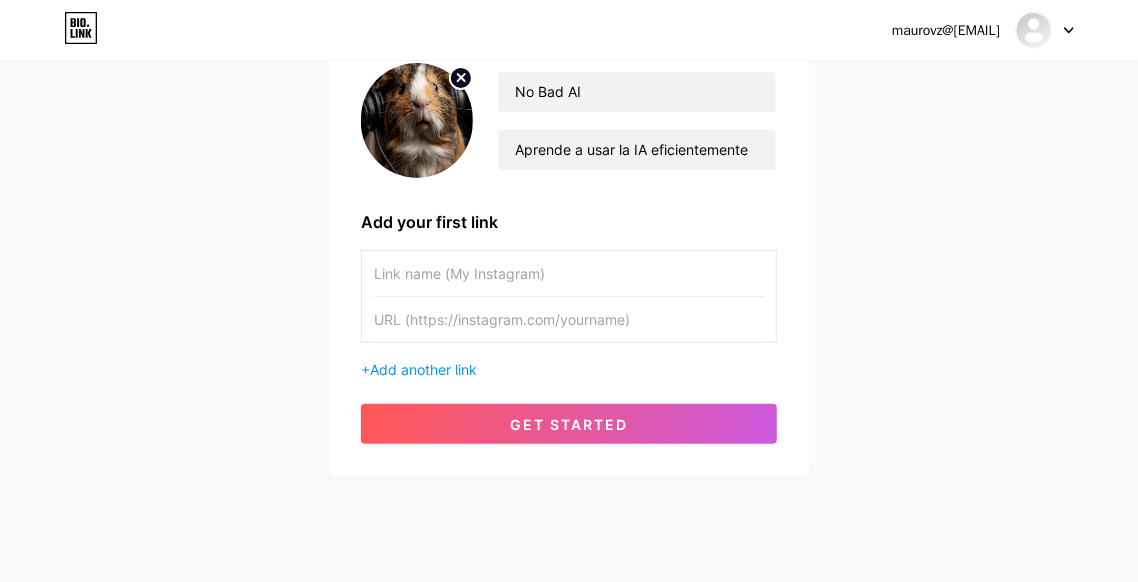 scroll, scrollTop: 210, scrollLeft: 0, axis: vertical 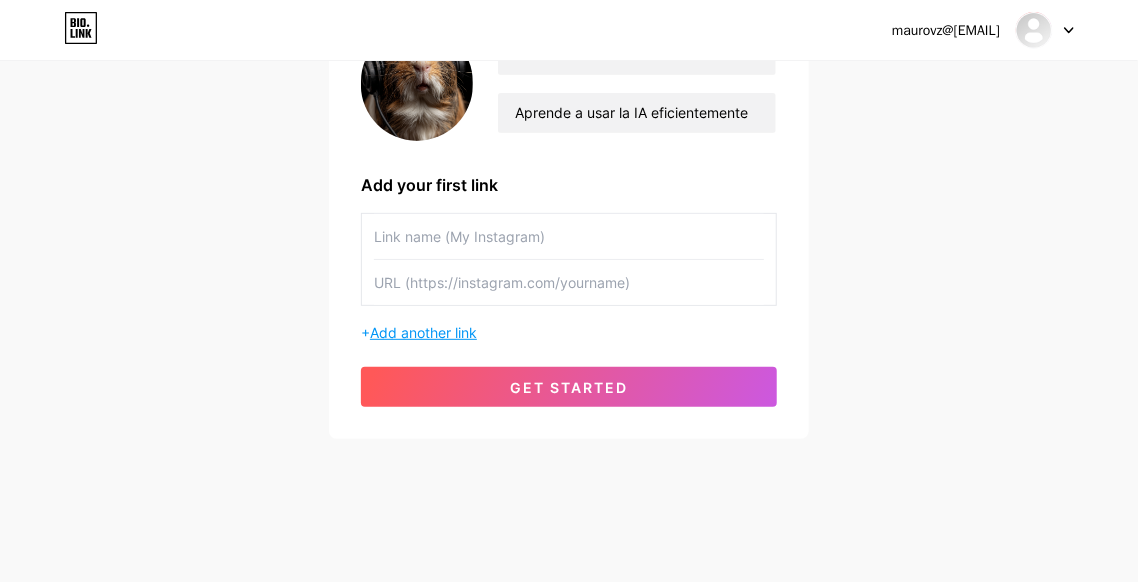 click on "Add another link" at bounding box center [423, 332] 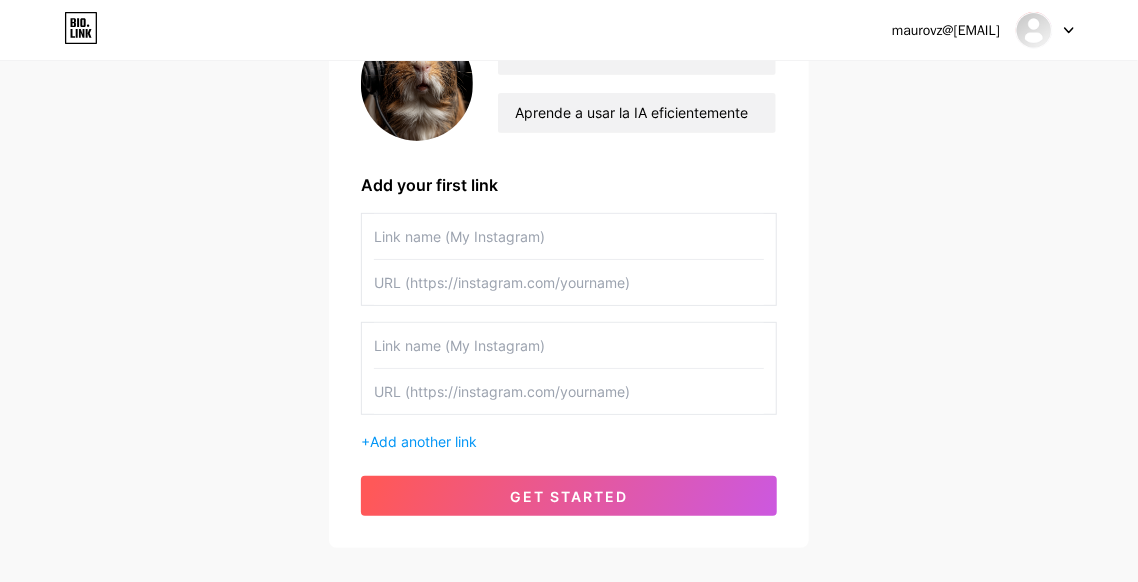 click on "maurovz@[EMAIL] Dashboard Logout Setup your page Let’s setup bio.link/[NAME] 🎉 No Bad AI Aprende a usar la IA eficientemente Add your first link + Add another link get started" at bounding box center (569, 201) 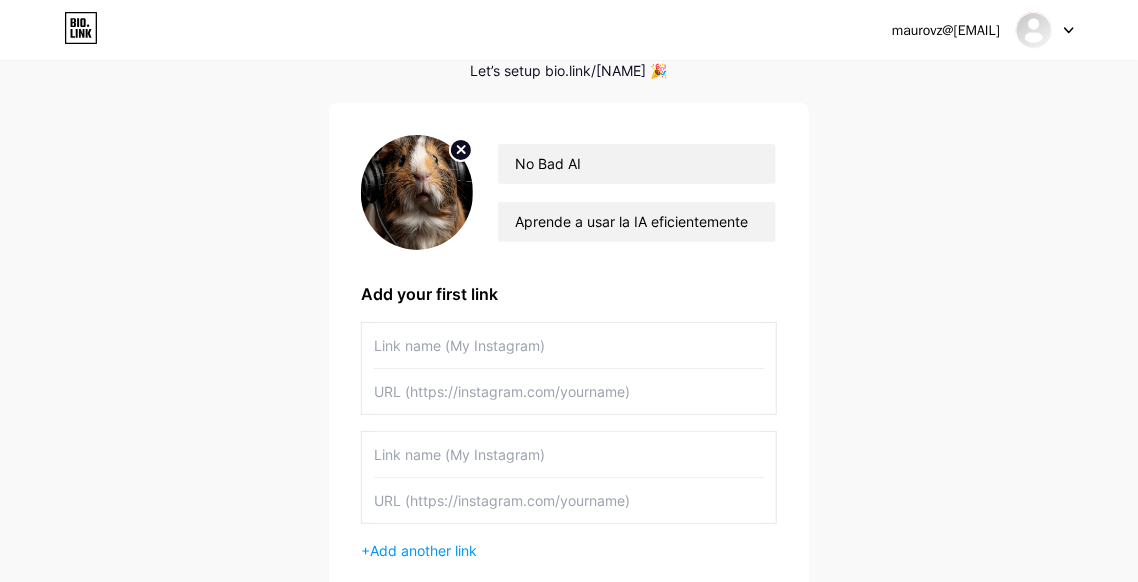 scroll, scrollTop: 110, scrollLeft: 0, axis: vertical 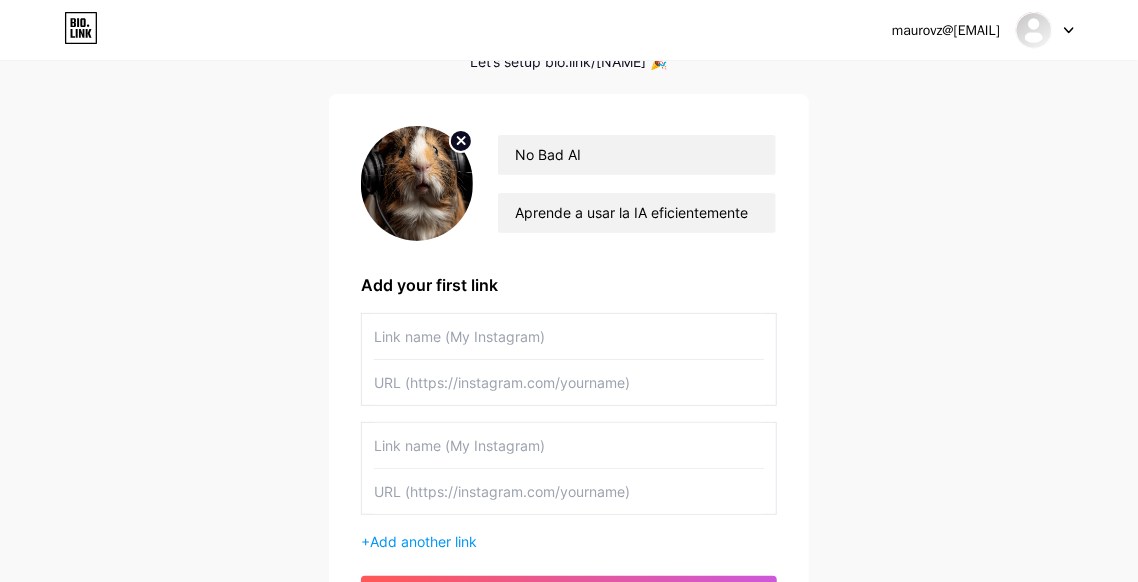 click at bounding box center [569, 336] 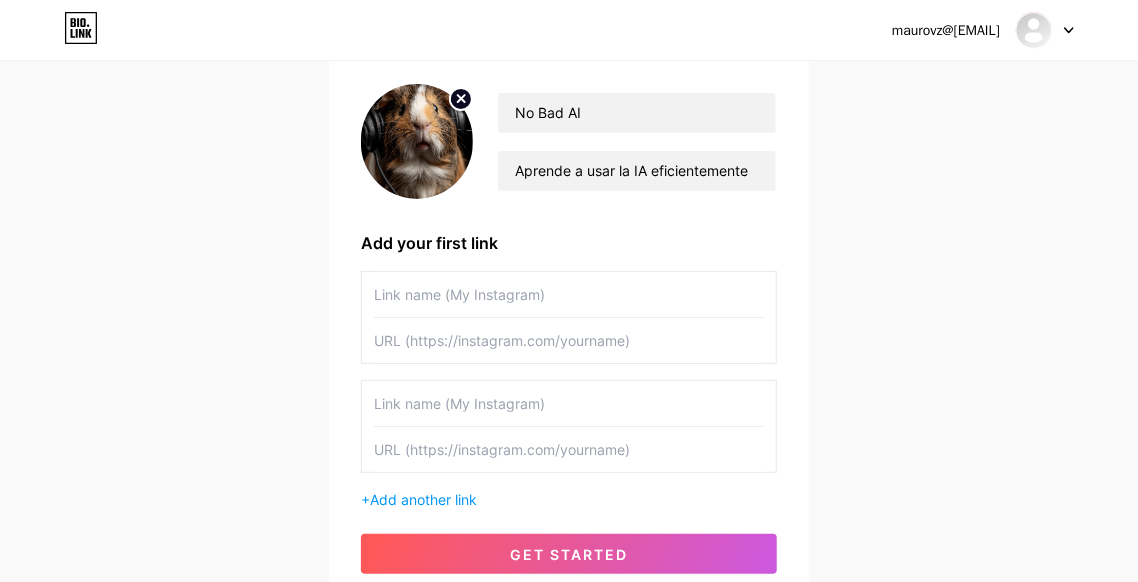 scroll, scrollTop: 310, scrollLeft: 0, axis: vertical 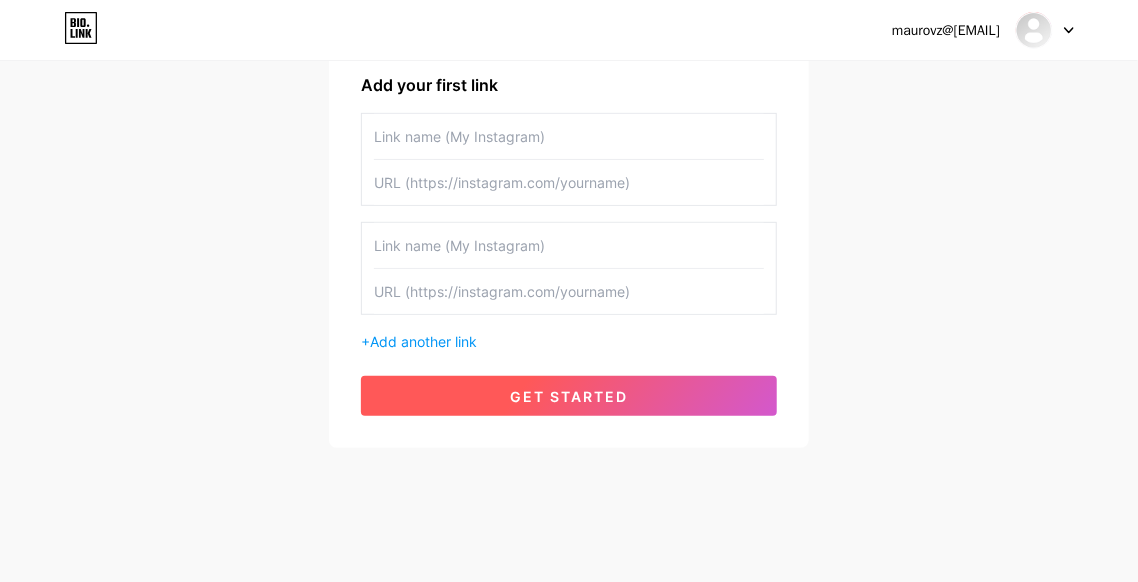 click on "get started" at bounding box center (569, 396) 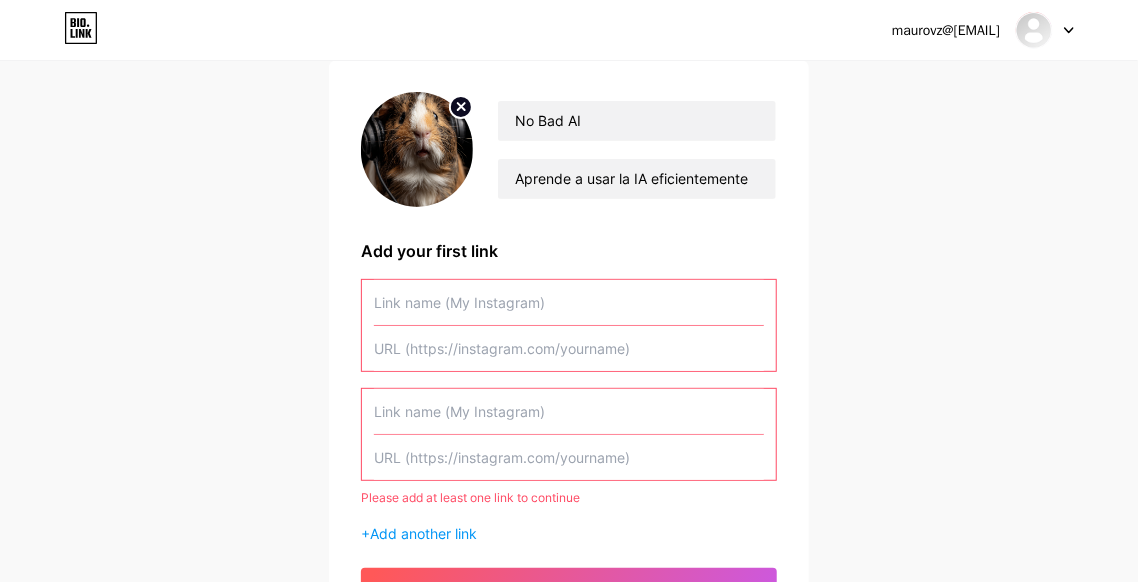 scroll, scrollTop: 110, scrollLeft: 0, axis: vertical 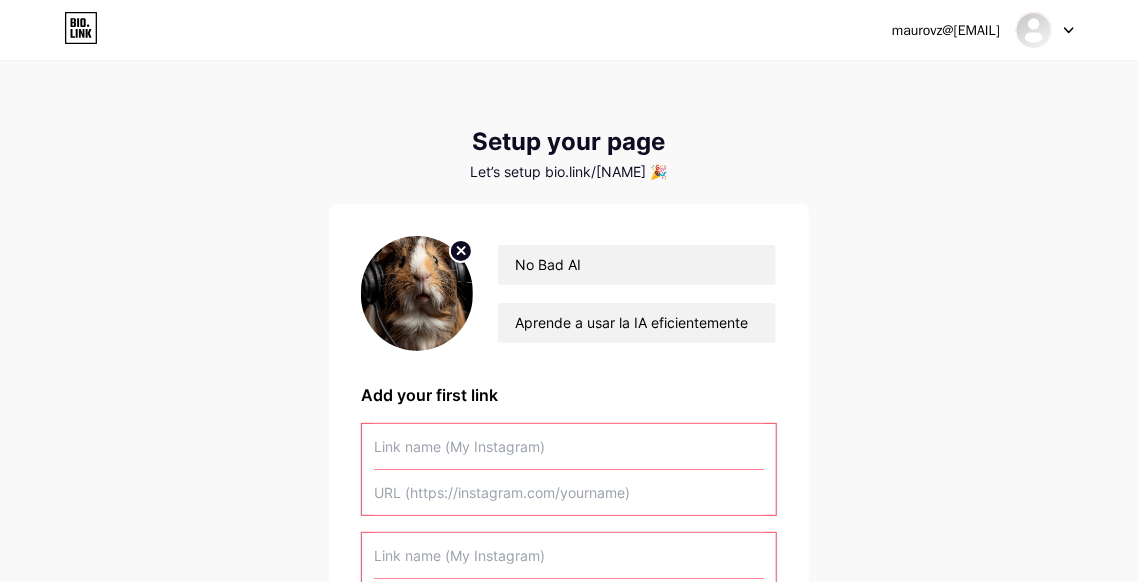 click at bounding box center [569, 446] 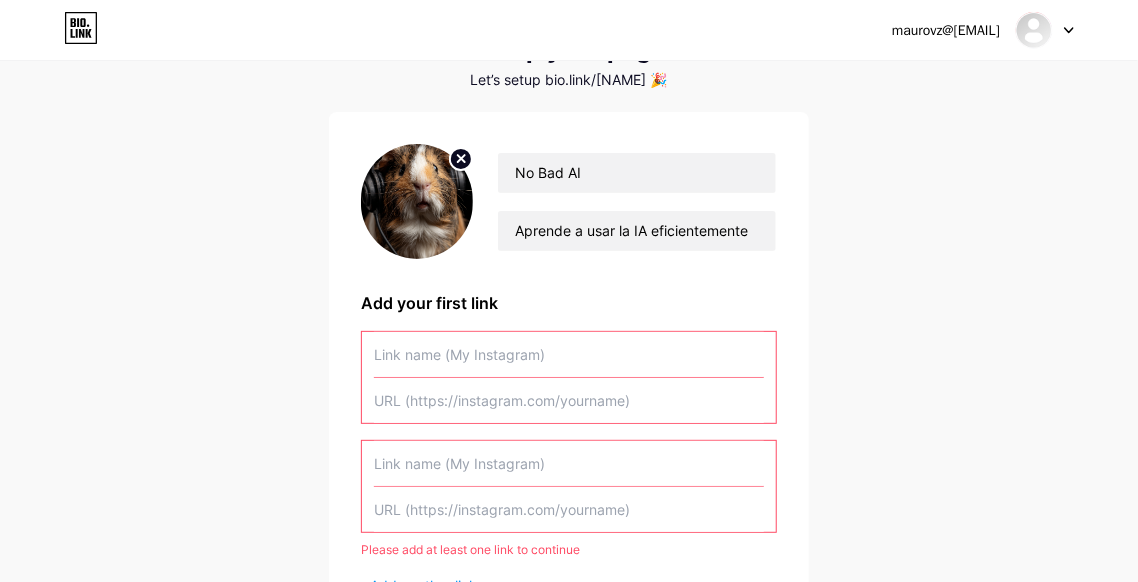 scroll, scrollTop: 100, scrollLeft: 0, axis: vertical 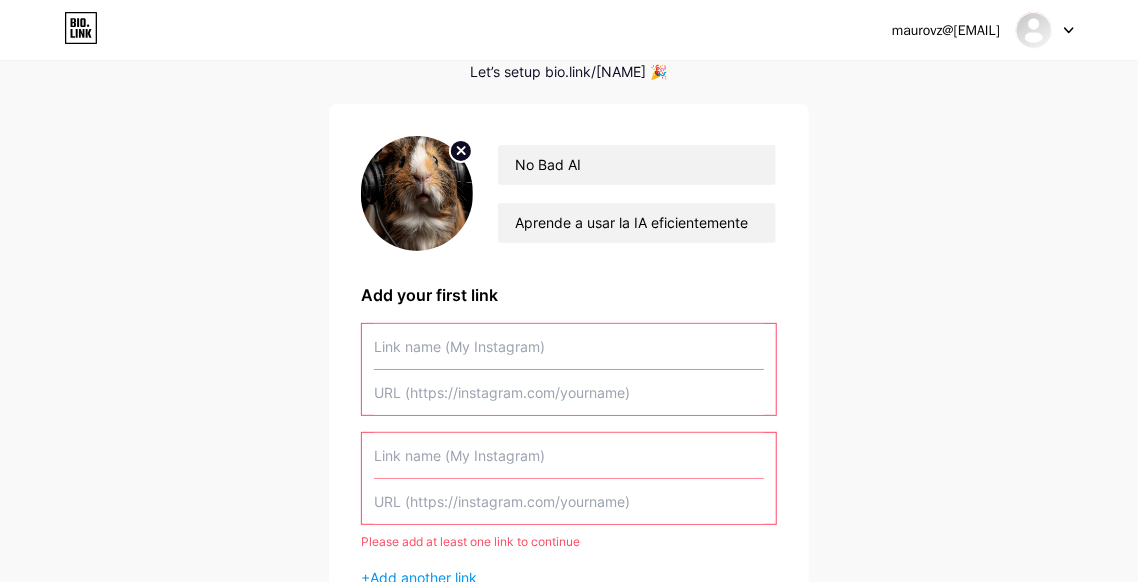 click at bounding box center [569, 392] 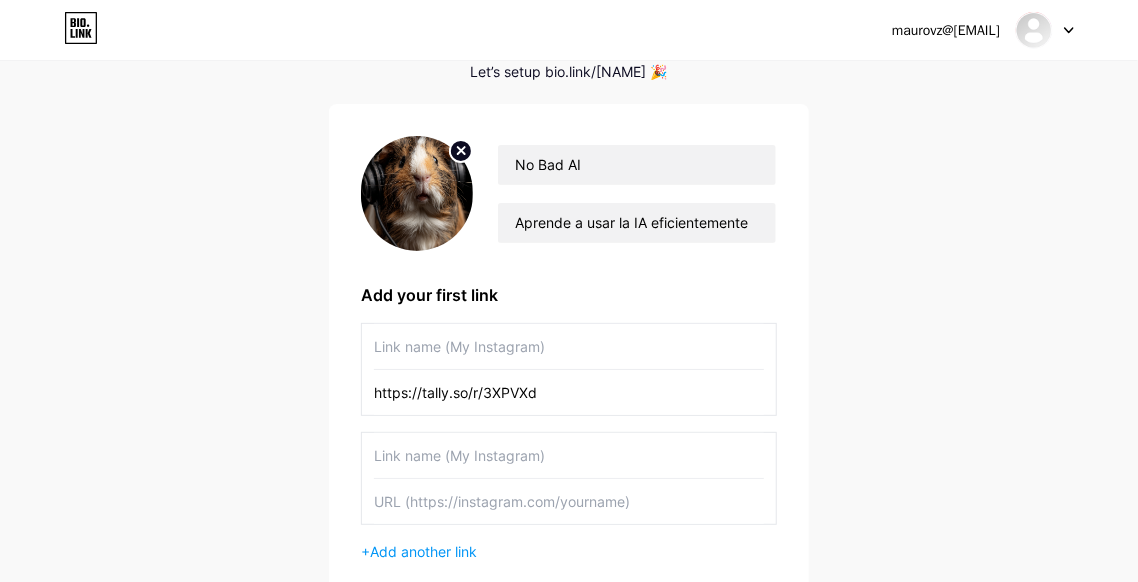 type on "https://tally.so/r/3XPVXd" 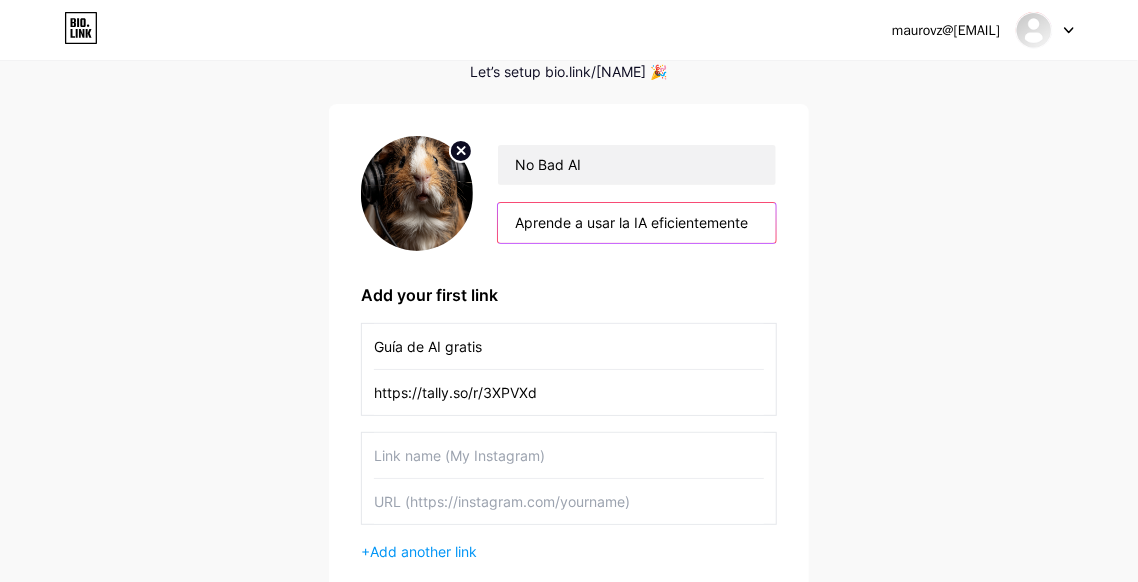 click on "Aprende a usar la IA eficientemente" at bounding box center [637, 223] 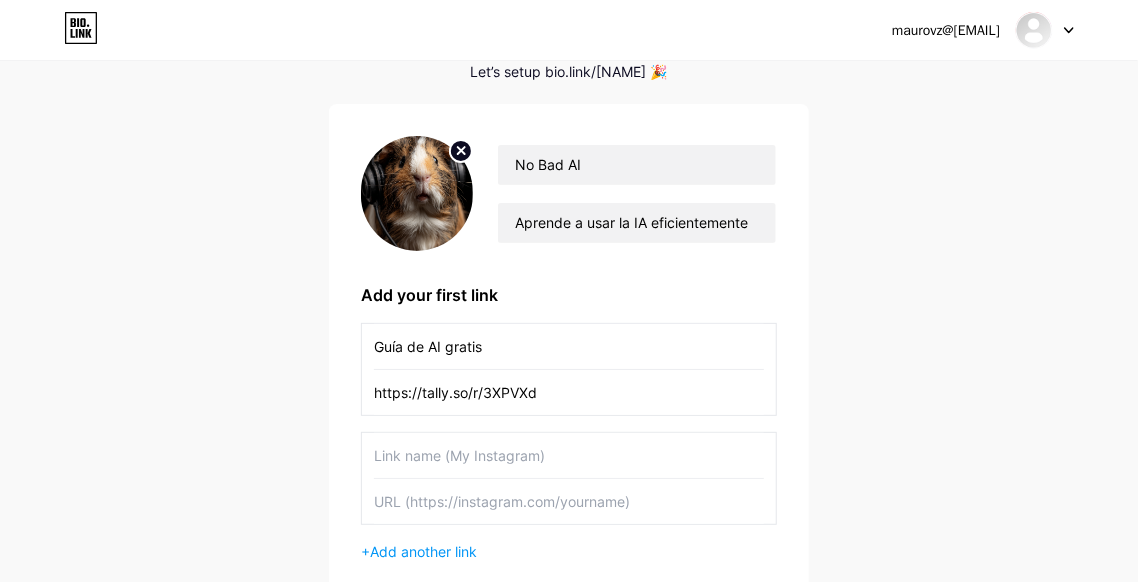 click on "Guía de AI gratis" at bounding box center [569, 346] 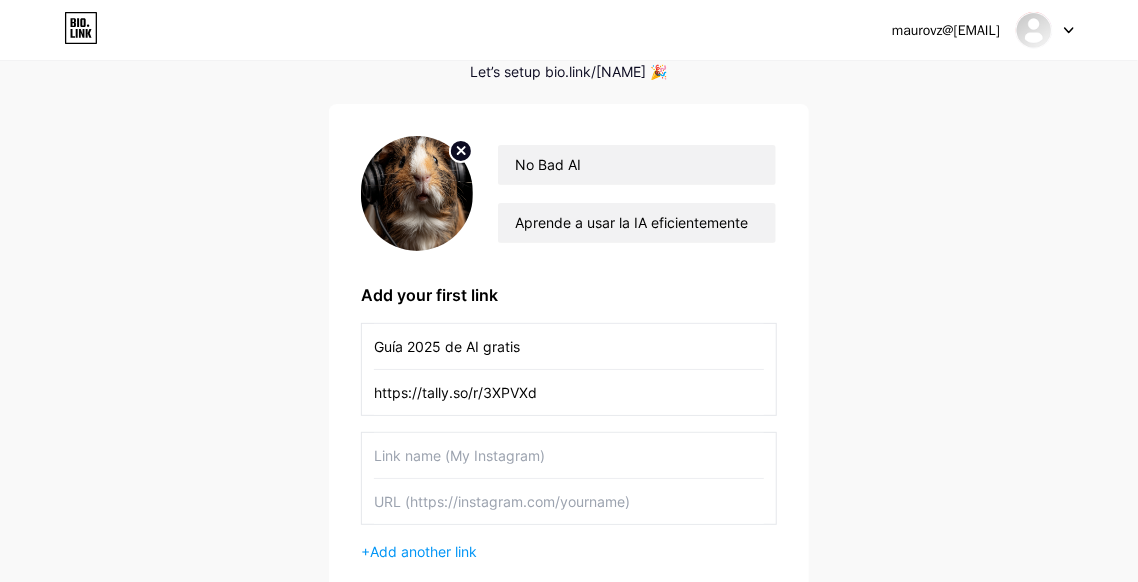 click on "Guía 2025 de AI gratis" at bounding box center [569, 346] 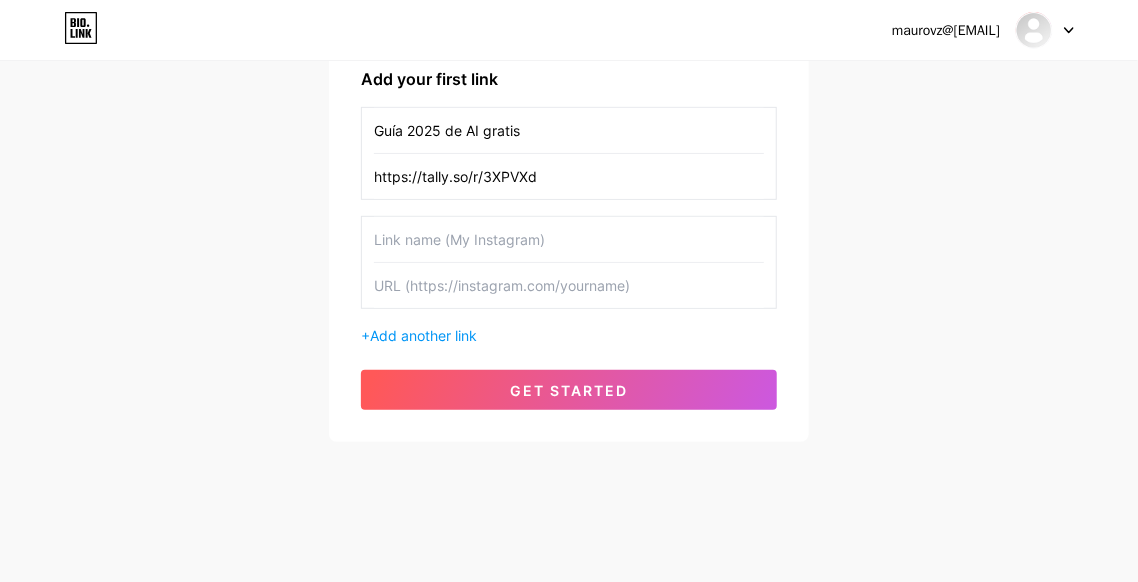 scroll, scrollTop: 318, scrollLeft: 0, axis: vertical 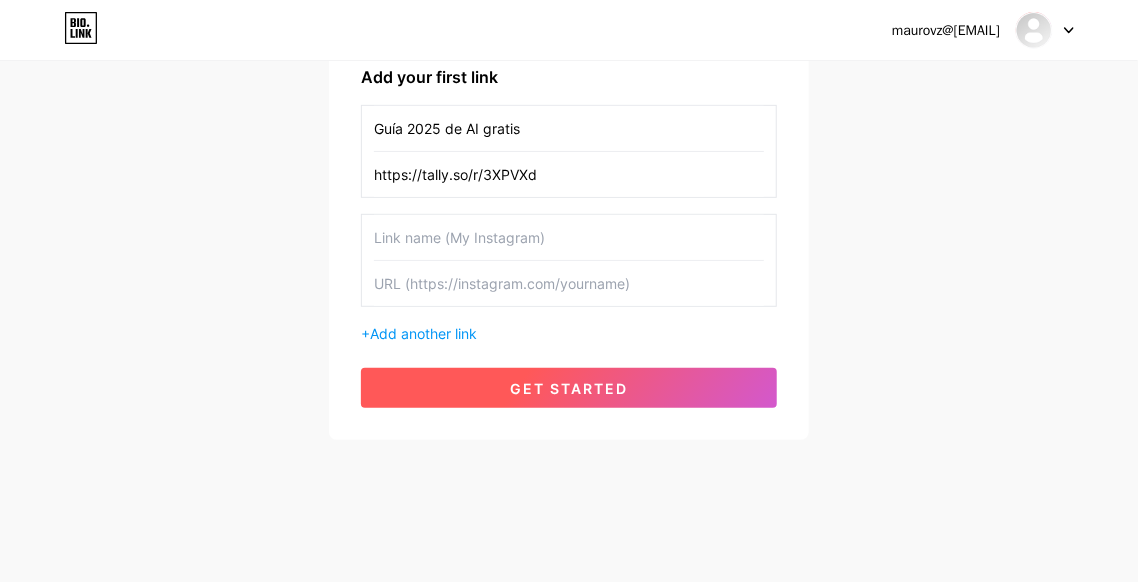 type on "Guía 2025 de AI gratis" 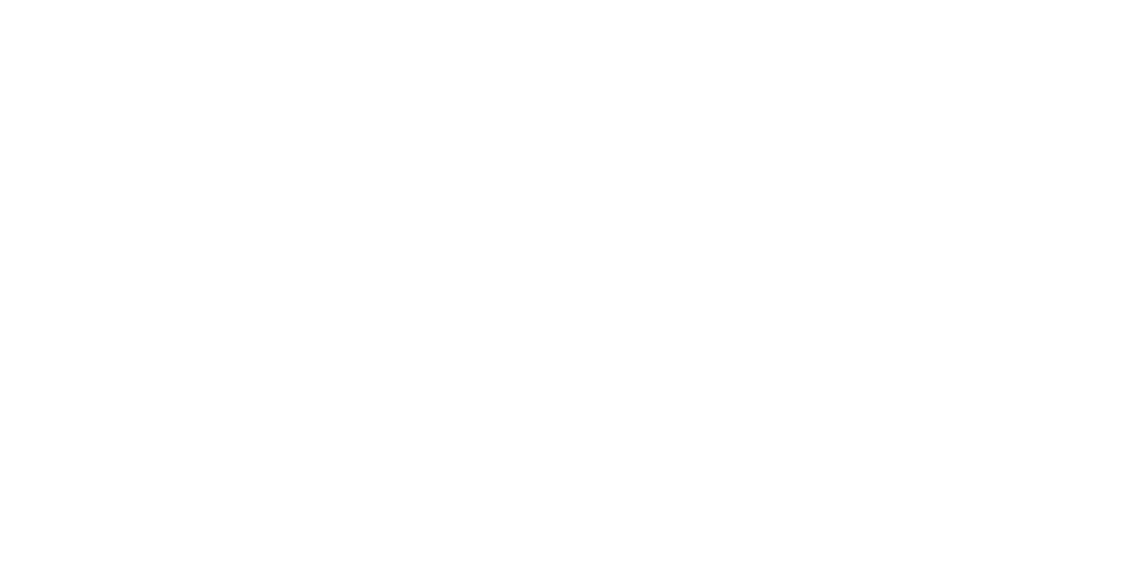 scroll, scrollTop: 0, scrollLeft: 0, axis: both 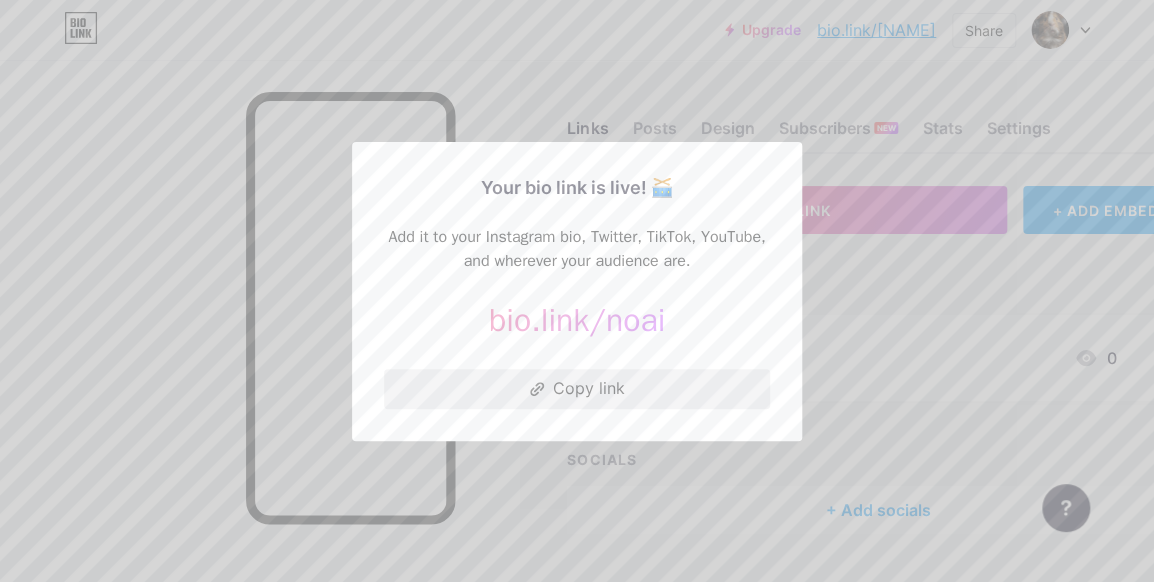 click on "Copy link" at bounding box center (577, 389) 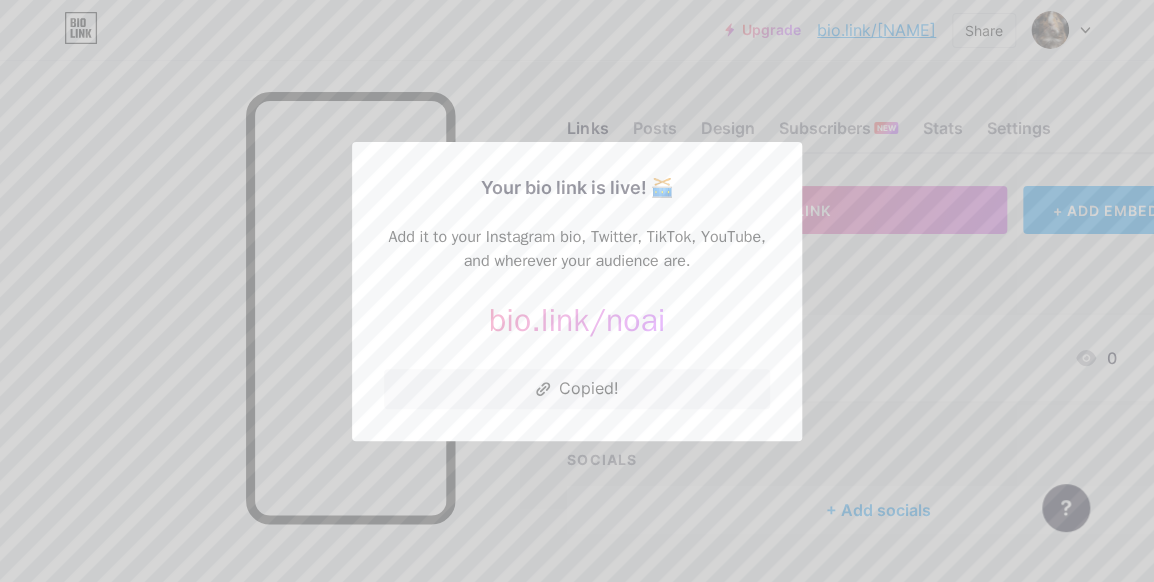 click at bounding box center [577, 291] 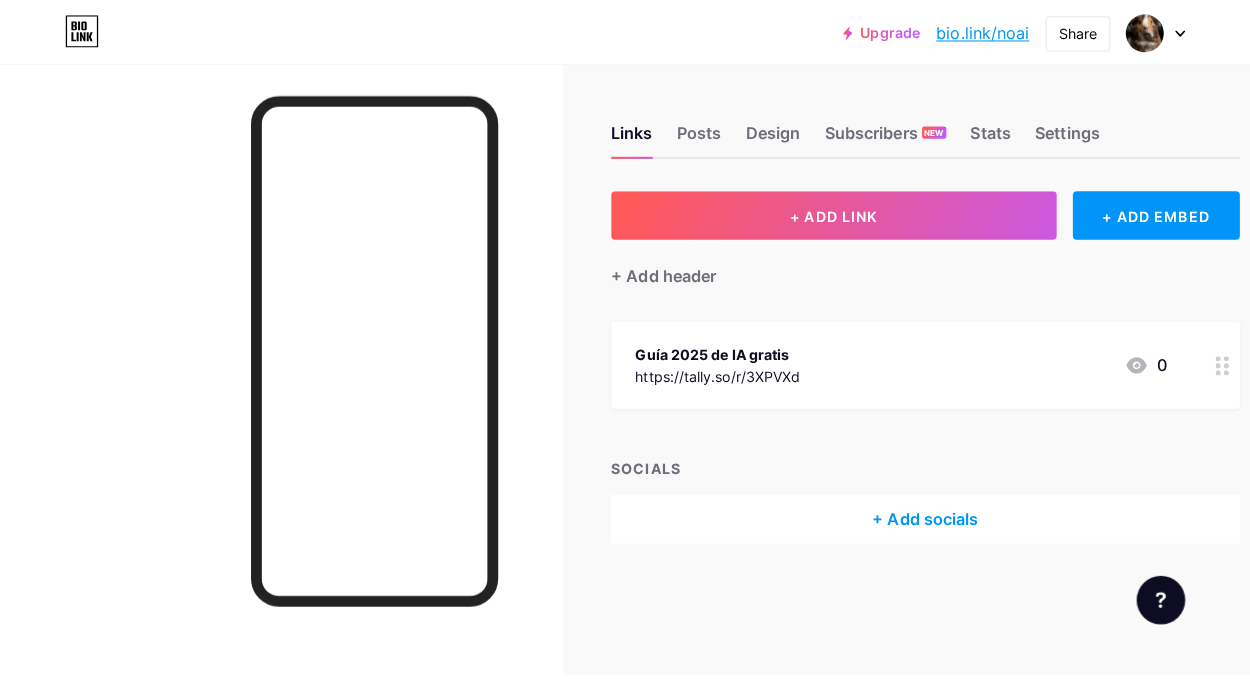 scroll, scrollTop: 0, scrollLeft: 0, axis: both 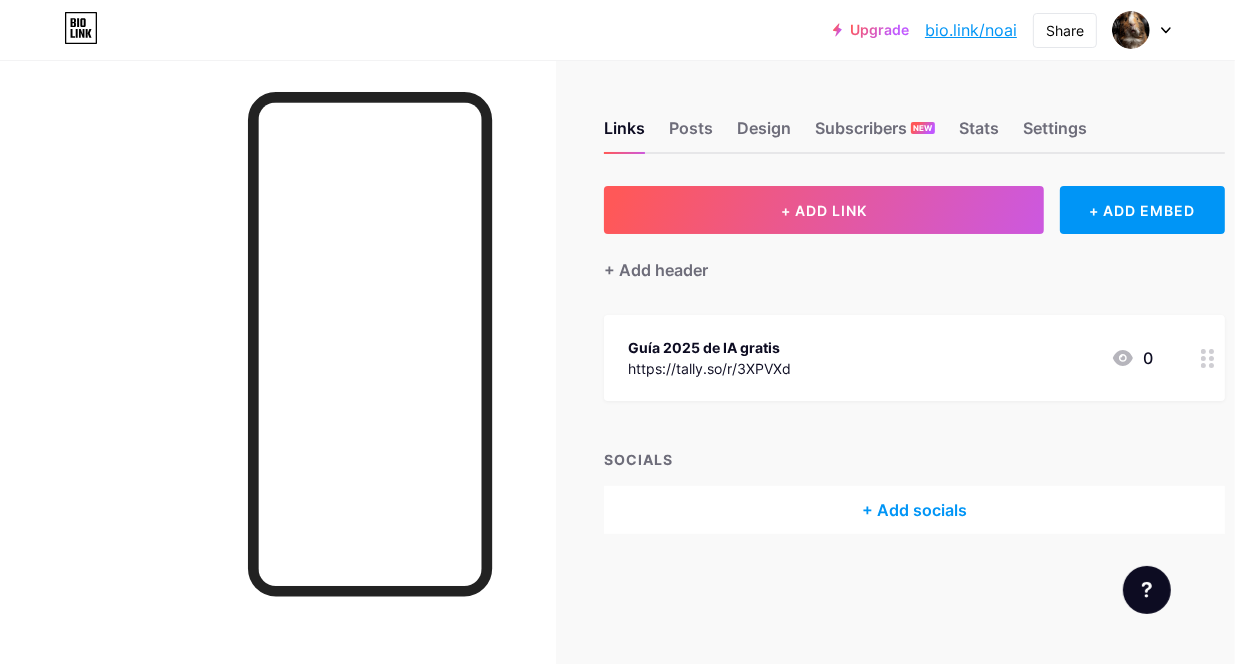 click on "Guía 2025 de IA gratis
https://tally.so/r/3XPVXd
0" at bounding box center [890, 358] 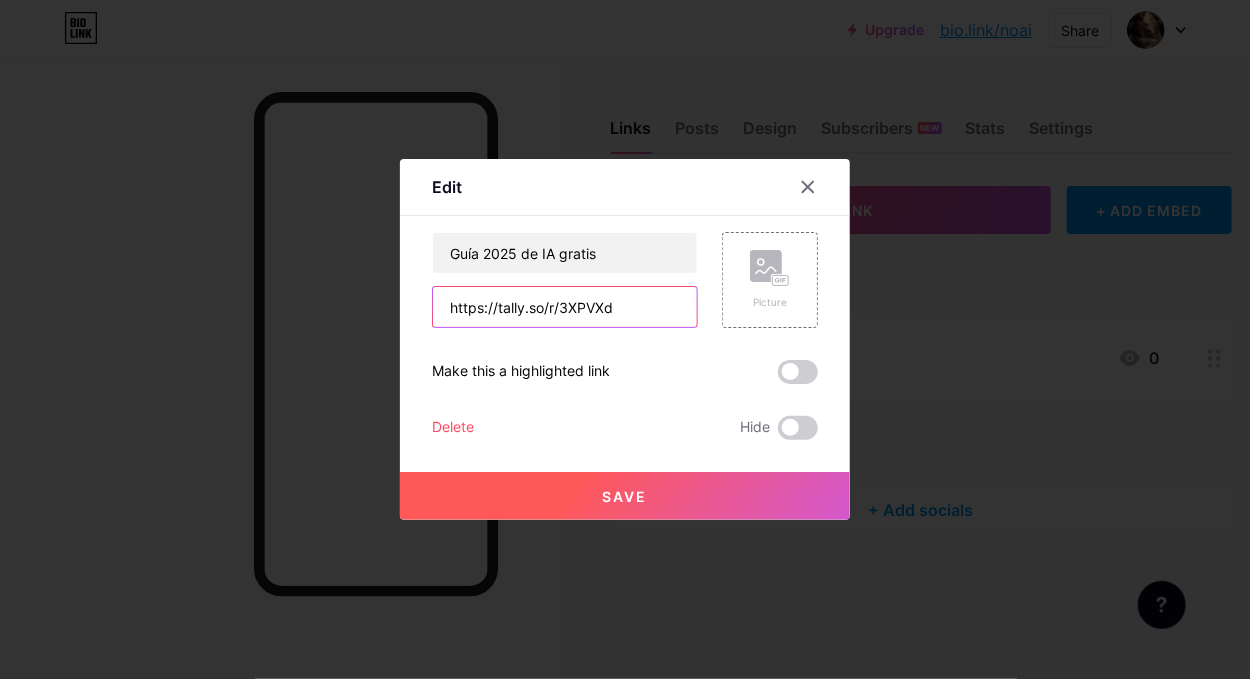 click on "https://tally.so/r/3XPVXd" at bounding box center [565, 307] 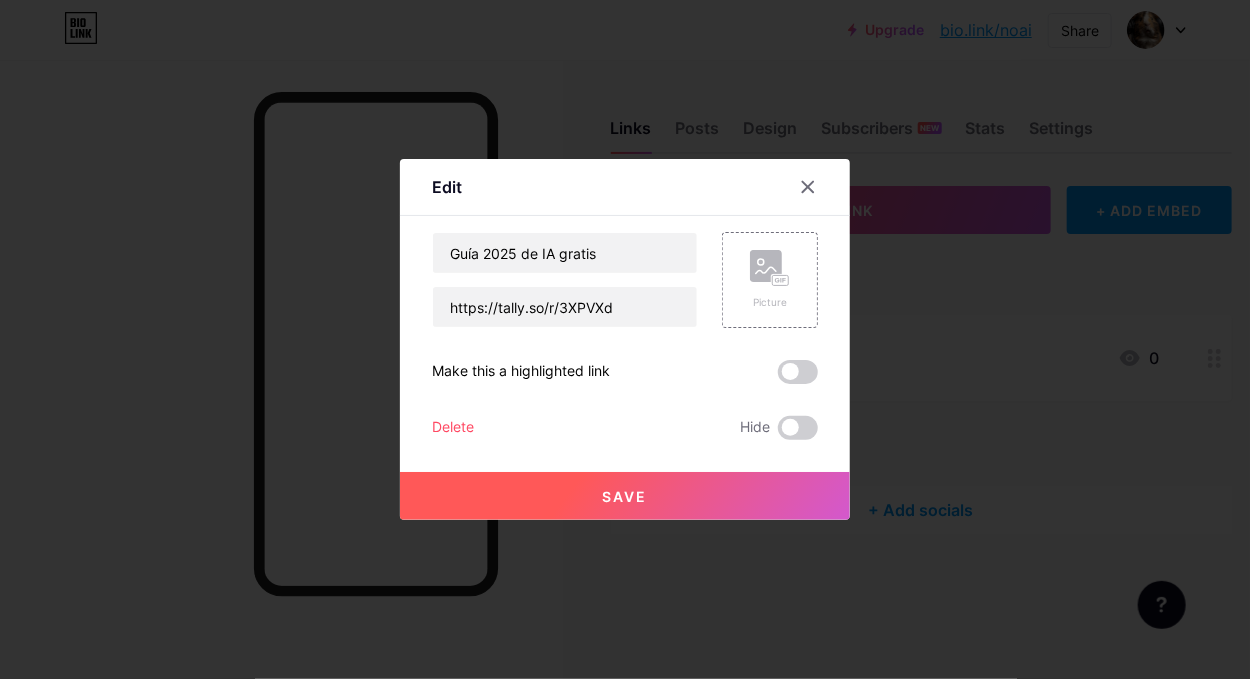 click on "Guía 2025 de IA gratis     https://tally.so/r/3XPVXd                     Picture
Make this a highlighted link
Delete
Hide         Save" at bounding box center [625, 336] 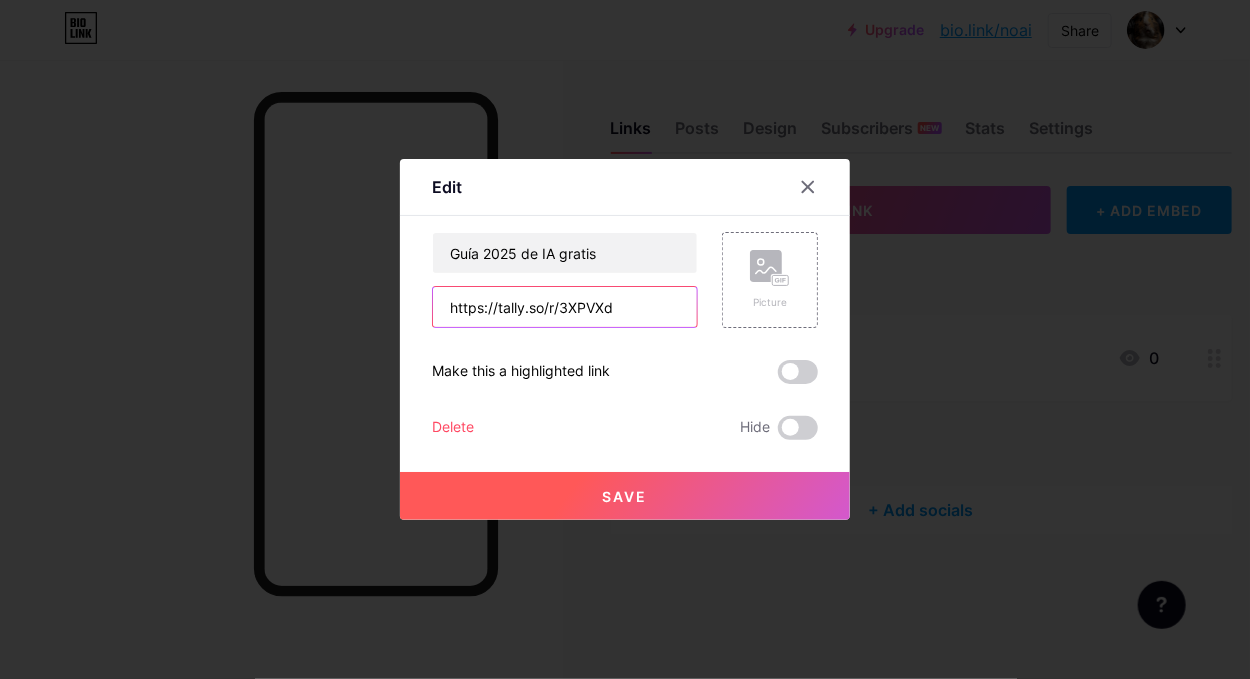 click on "https://tally.so/r/3XPVXd" at bounding box center [565, 307] 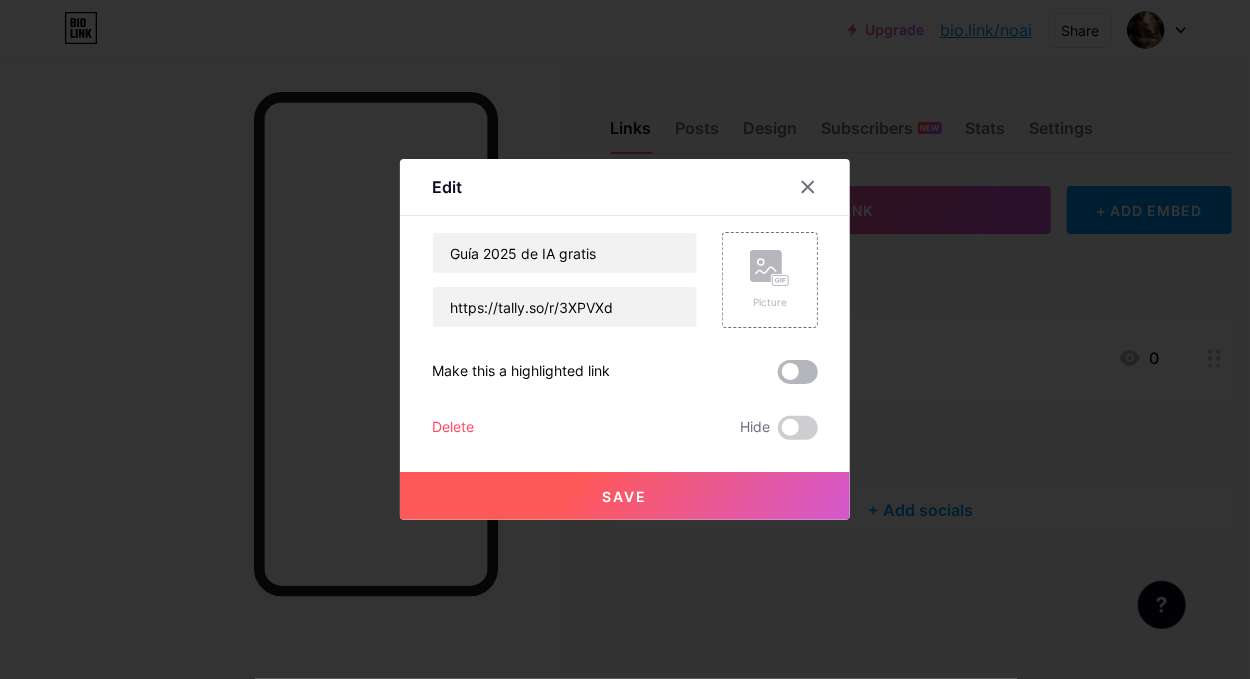 click at bounding box center [798, 372] 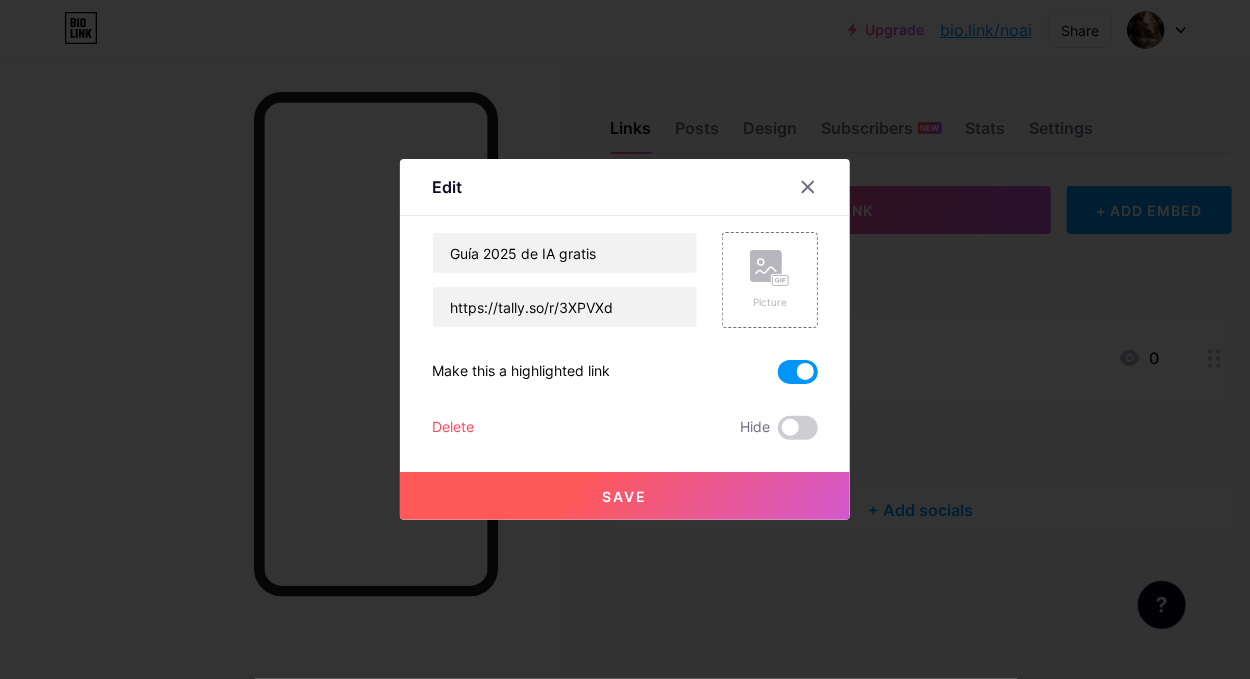 click at bounding box center (798, 372) 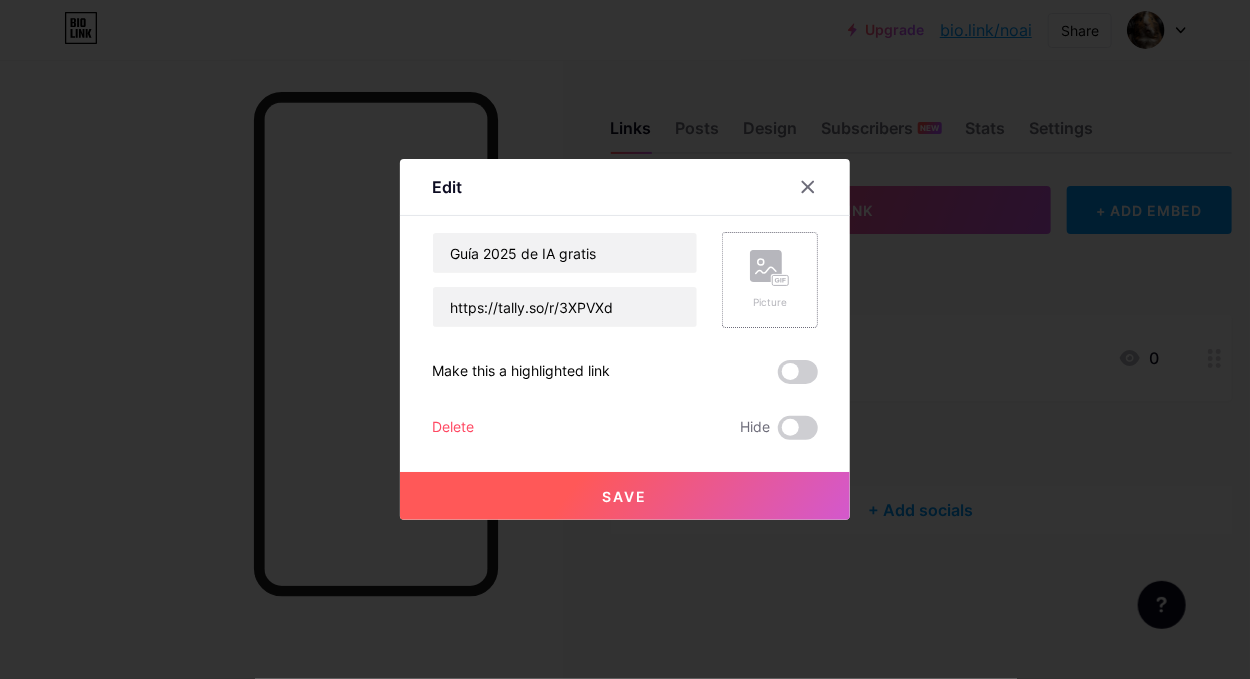 click on "Picture" at bounding box center [770, 302] 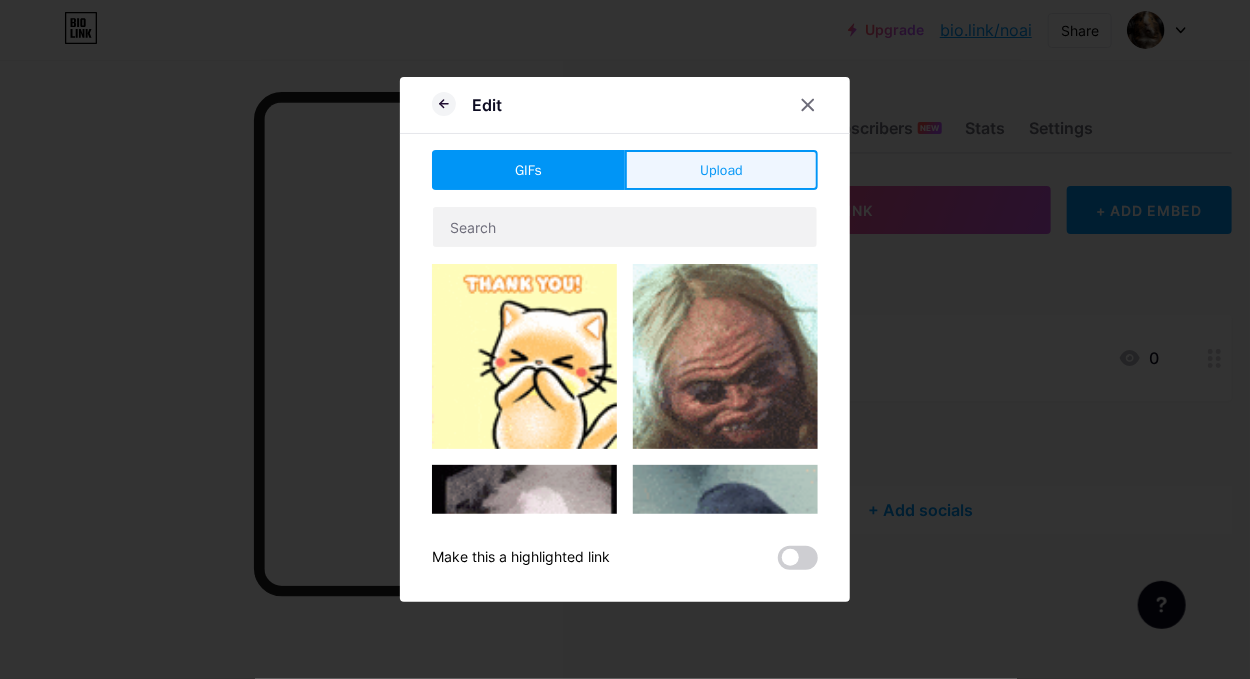 click on "Upload" at bounding box center (721, 170) 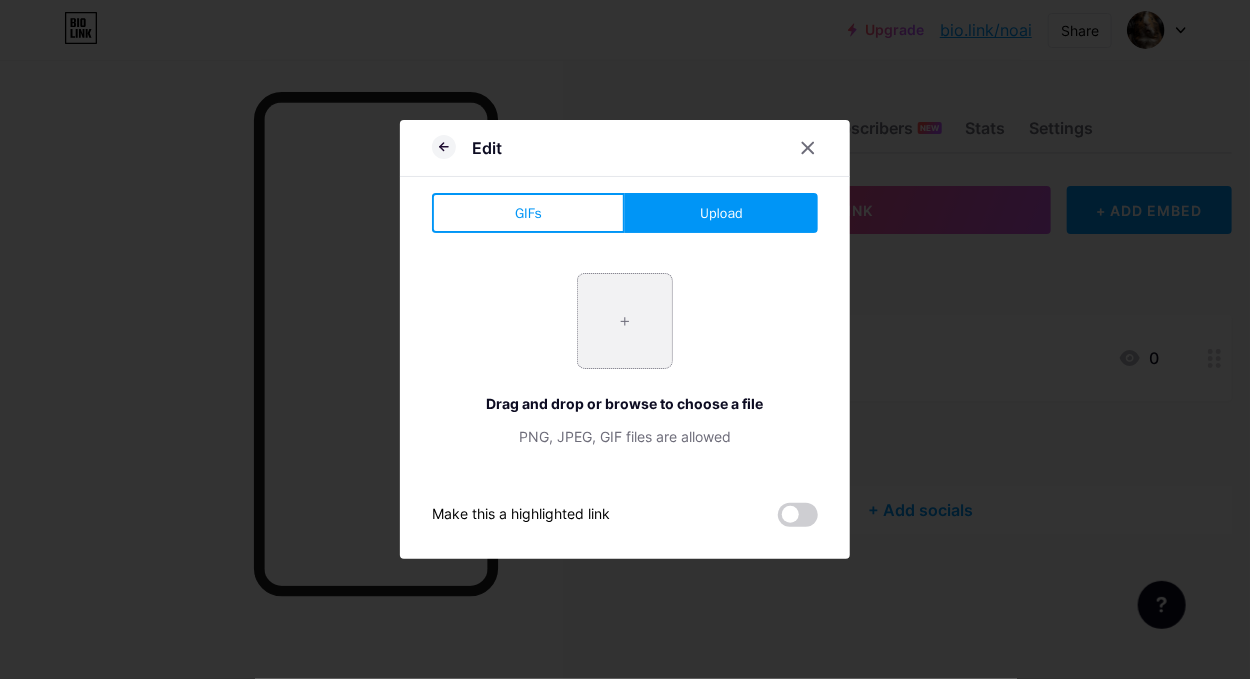 click at bounding box center (625, 321) 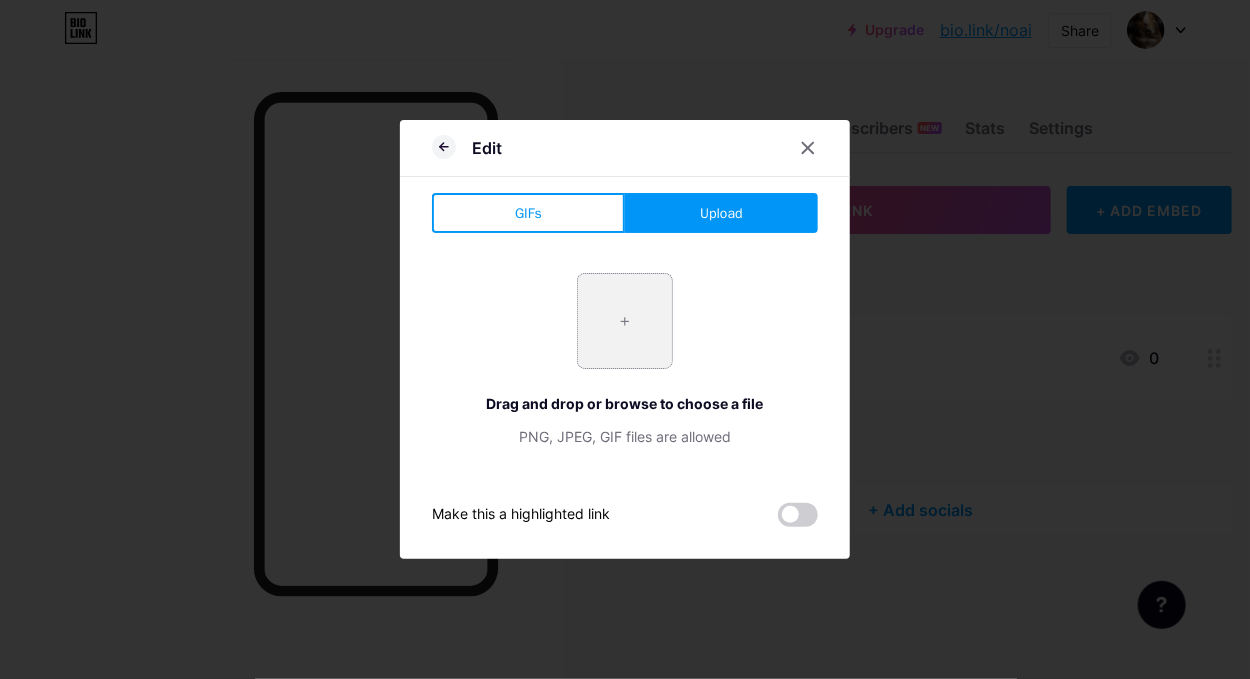 type on "C:\fakepath\armchairing_a_guinea_pig_in_a_podcast_studio._with_a_micropho_2bee20f4-889d-40ad-884b-9e2dfff978c8_1.png" 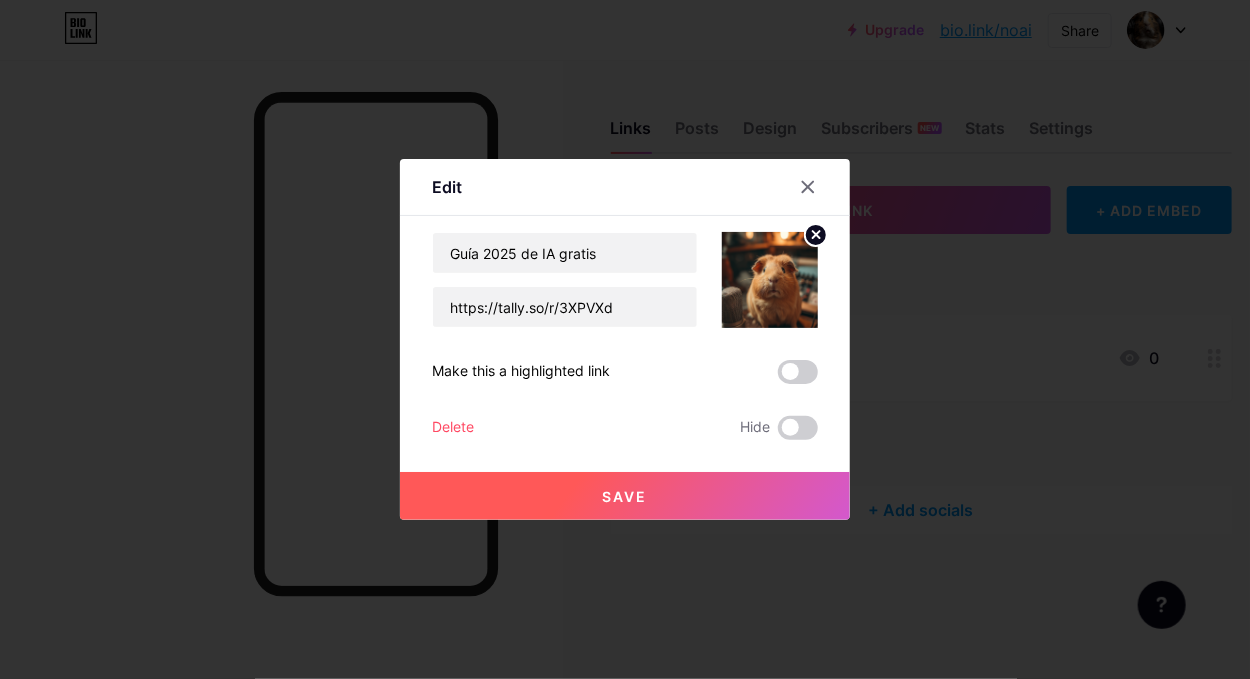 click 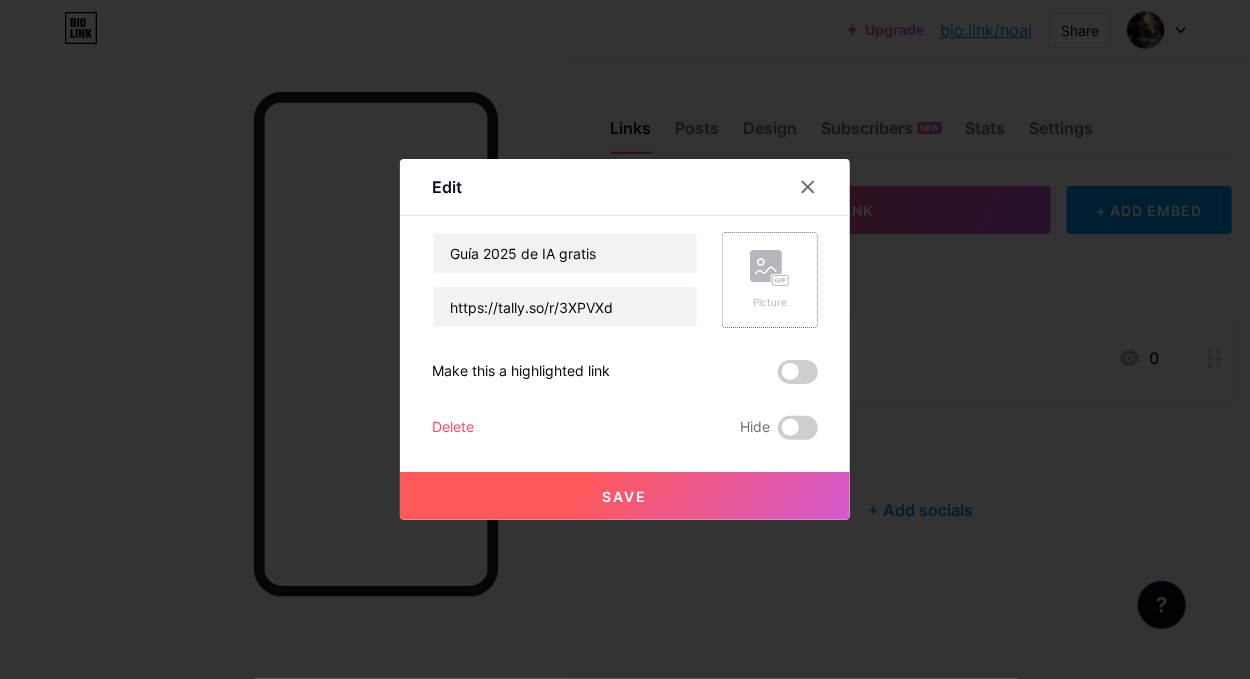 click 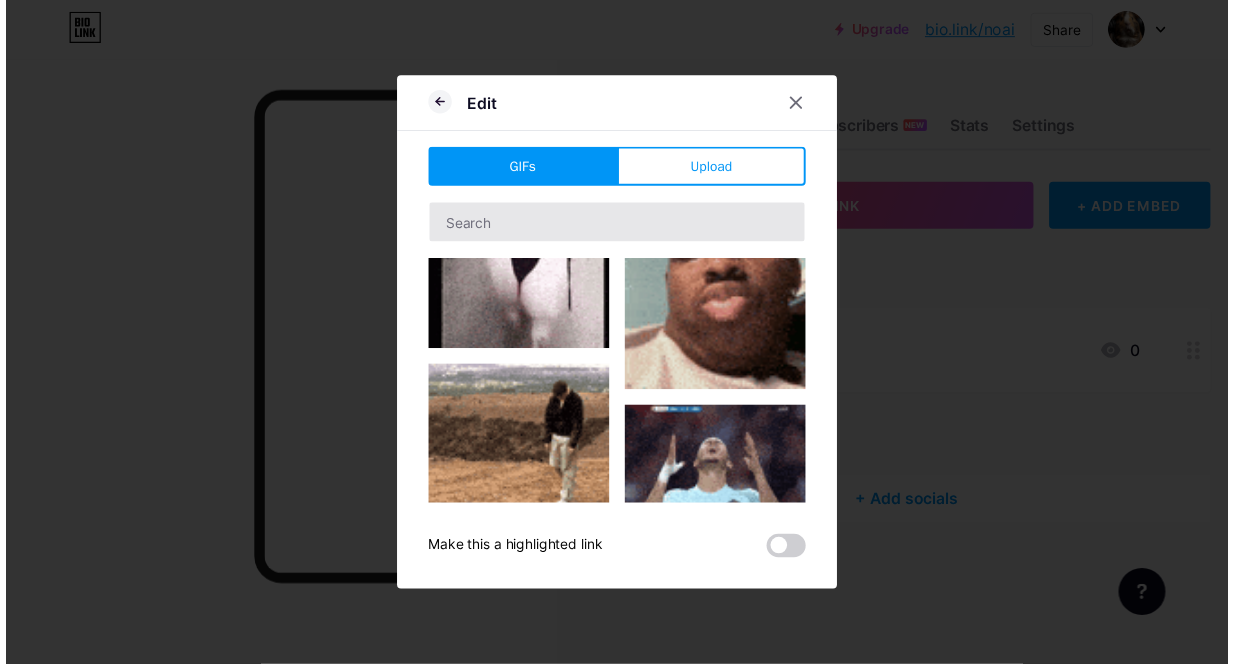 scroll, scrollTop: 300, scrollLeft: 0, axis: vertical 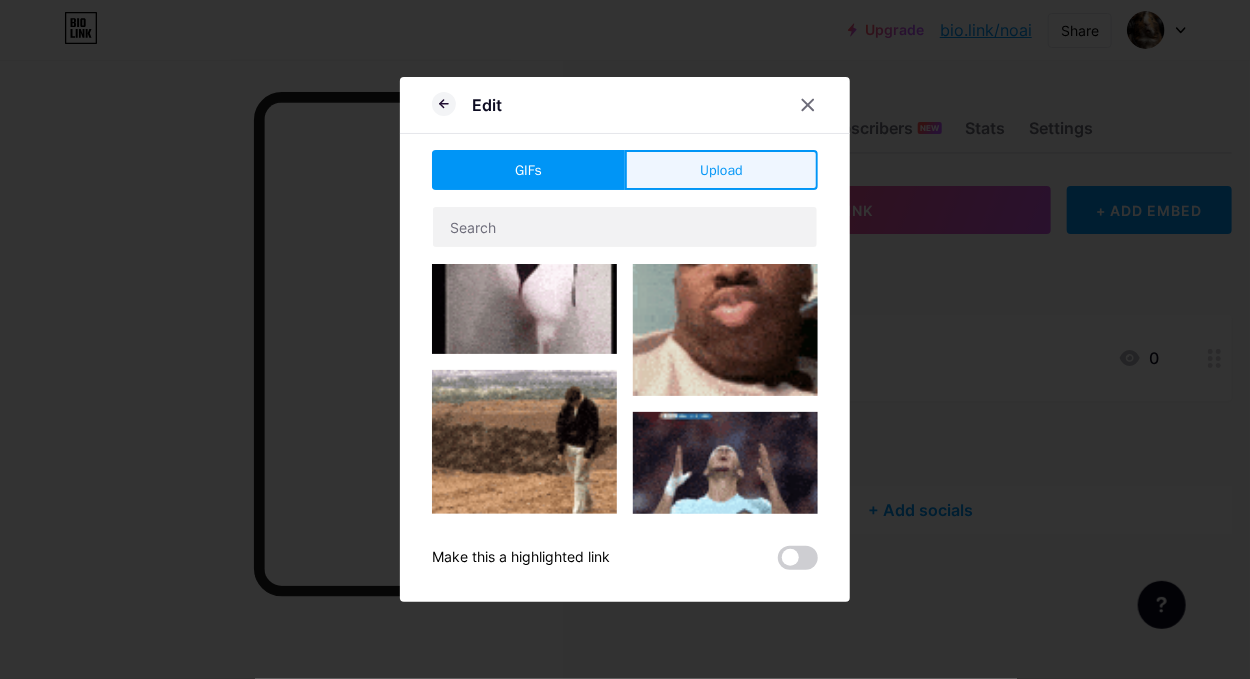 click on "Upload" at bounding box center [721, 170] 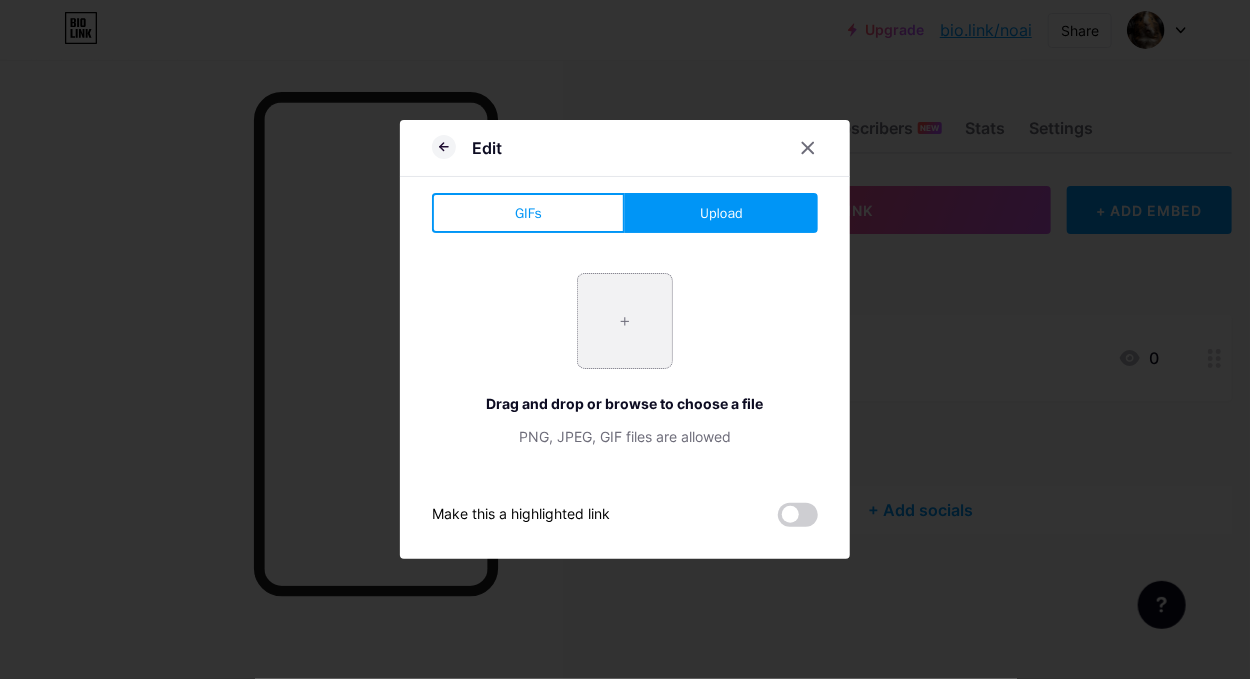click at bounding box center (625, 321) 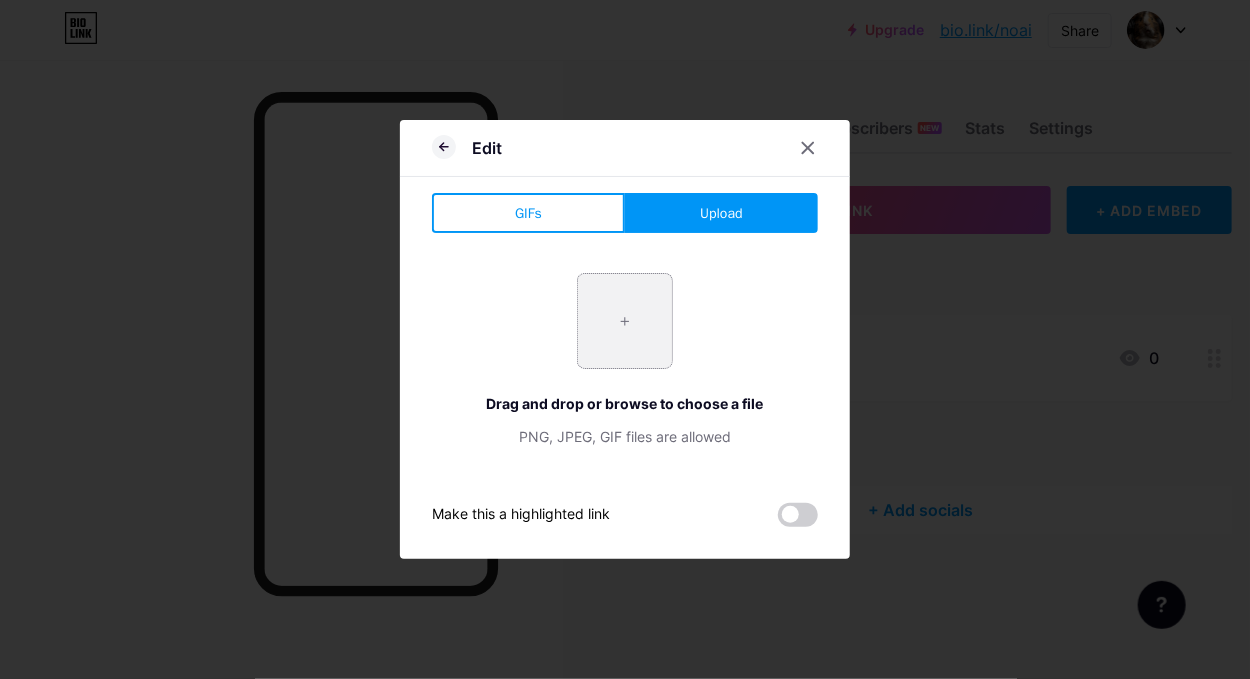 type on "C:\fakepath\ppp.png" 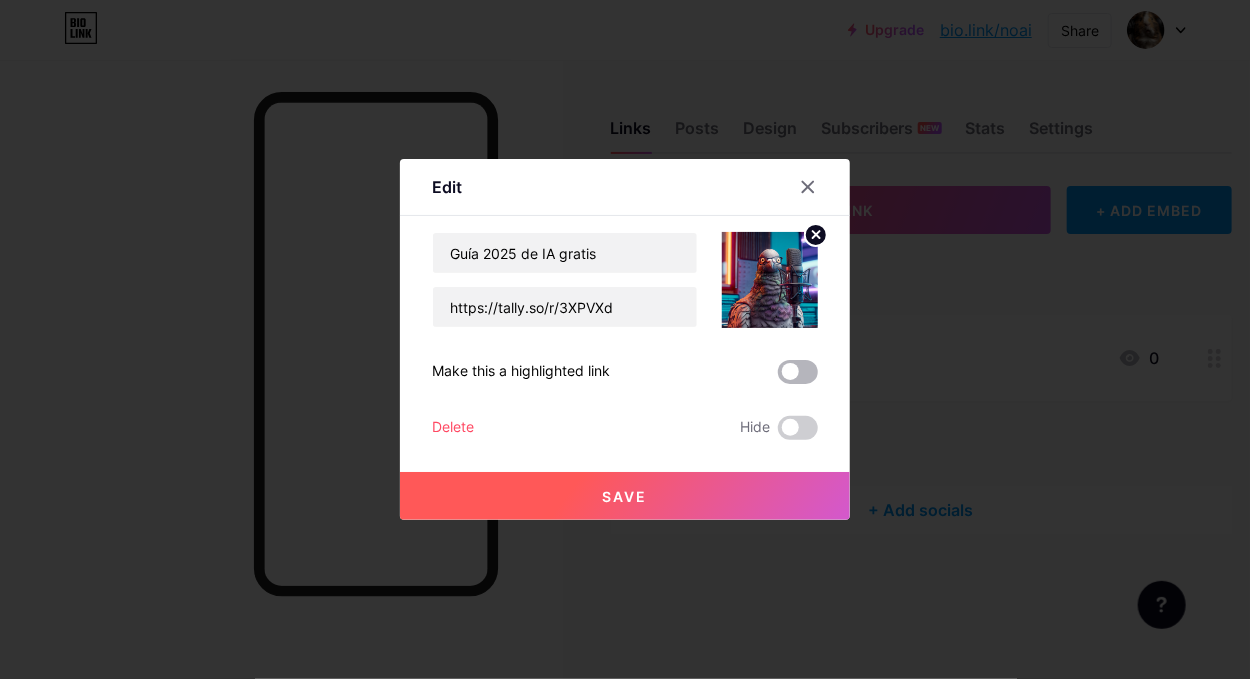click at bounding box center [798, 372] 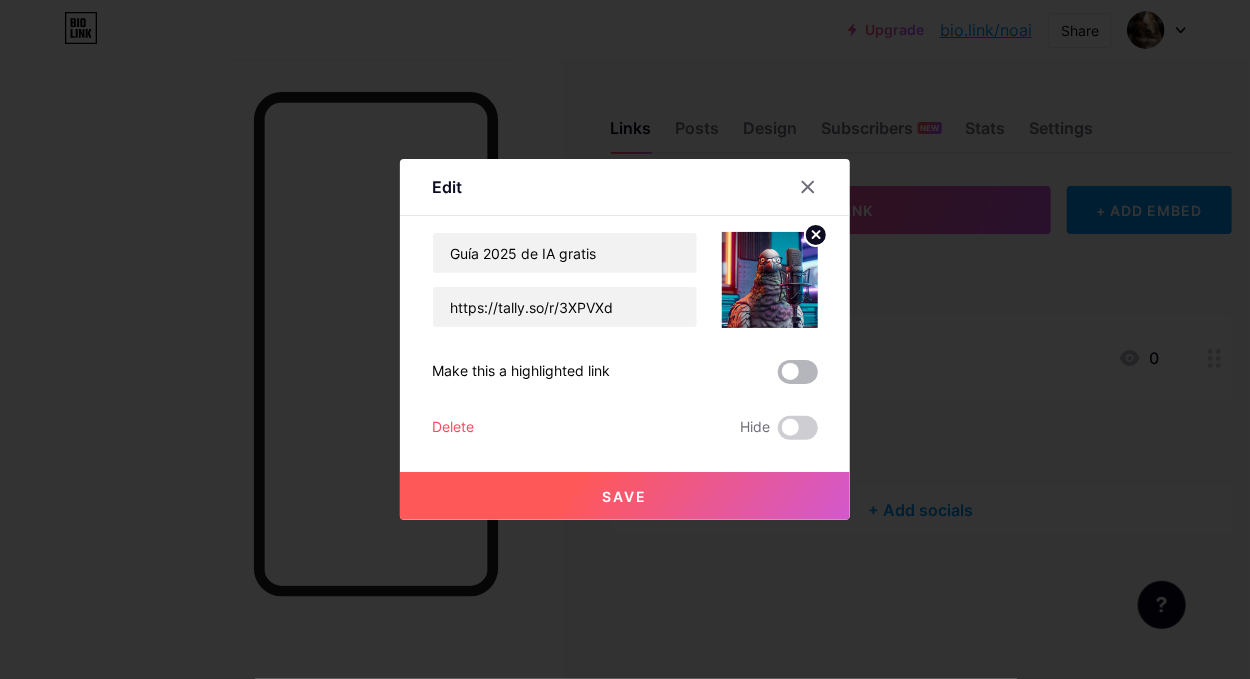 click at bounding box center (778, 377) 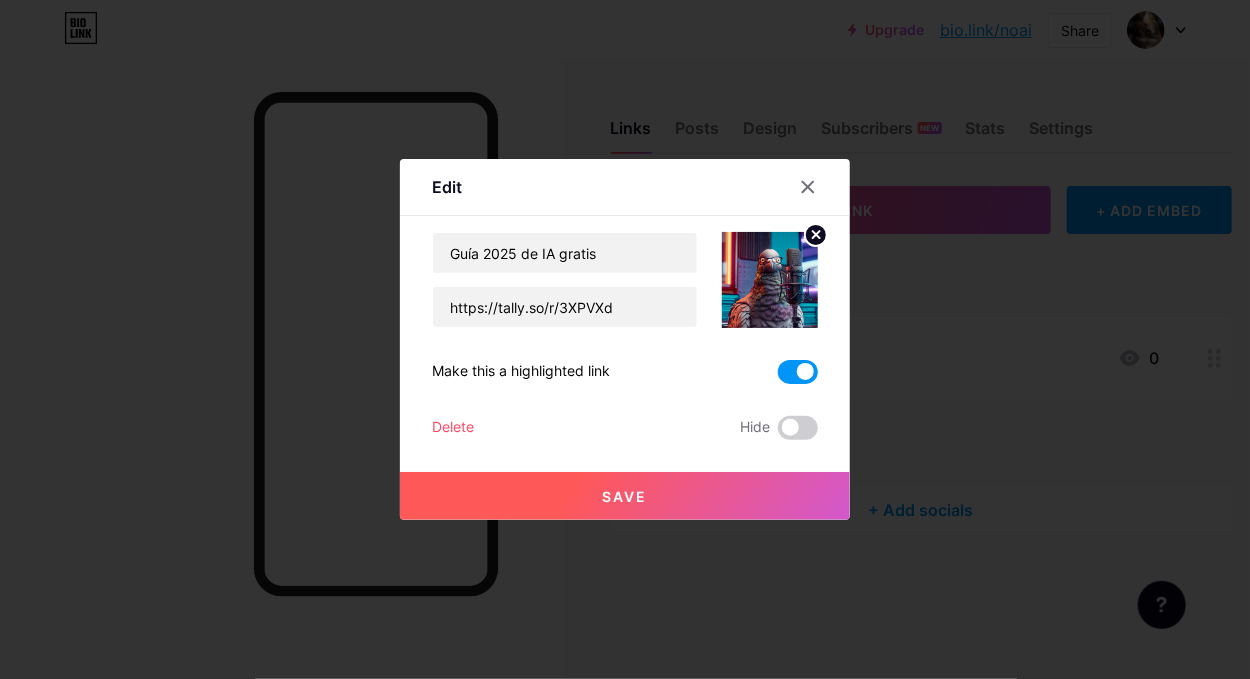 click at bounding box center (798, 372) 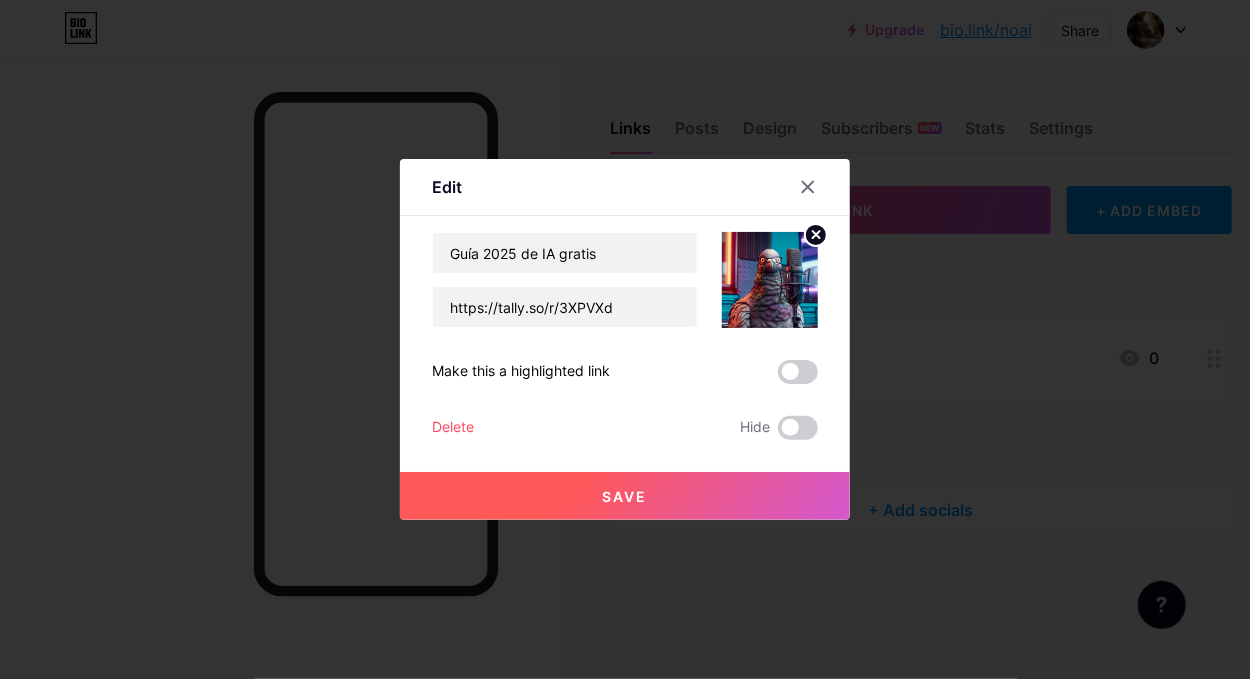 click on "Save" at bounding box center (625, 496) 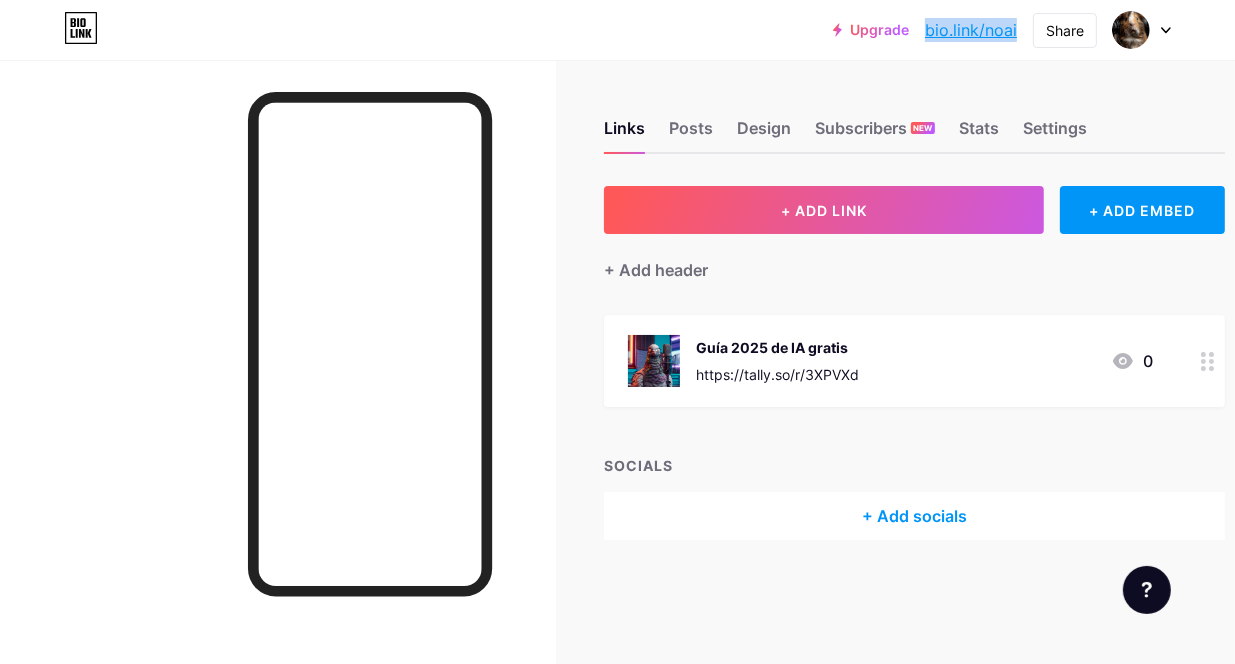 drag, startPoint x: 1024, startPoint y: 36, endPoint x: 928, endPoint y: 31, distance: 96.13012 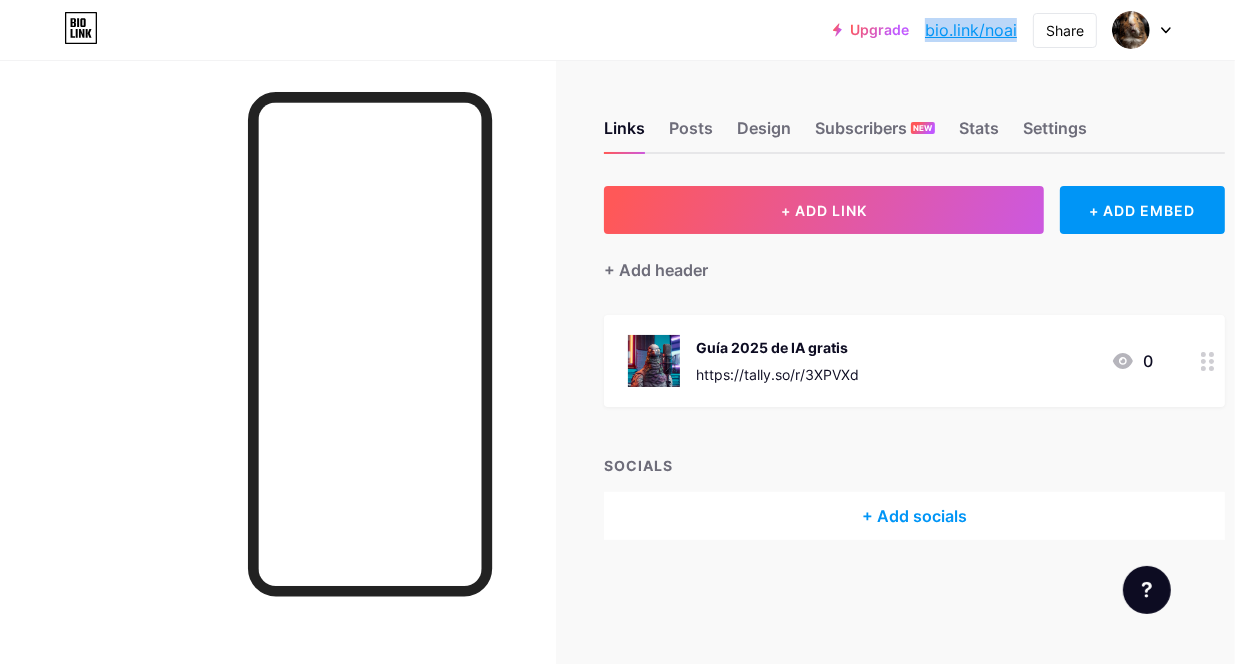 click on "Upgrade   bio.link/noai   bio.link/noai   Share               Switch accounts     No Bad AI   bio.link/noai       + Add a new page        Account settings   Logout" at bounding box center (1002, 30) 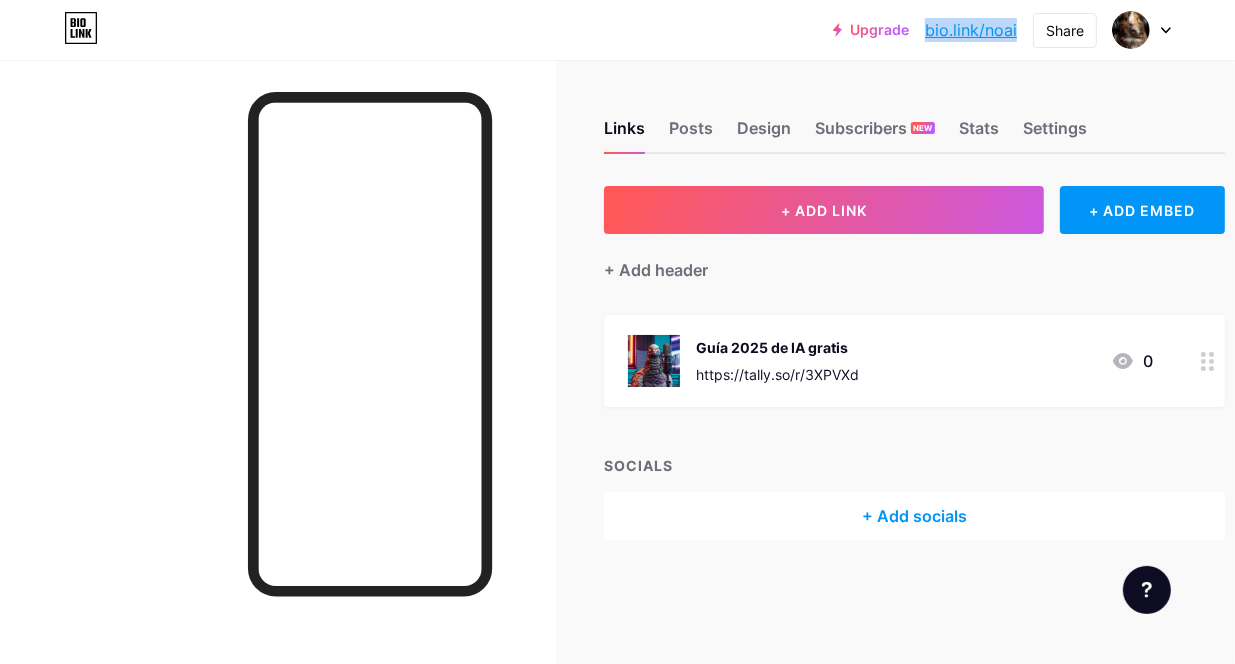 copy on "bio.link/[NAME]" 